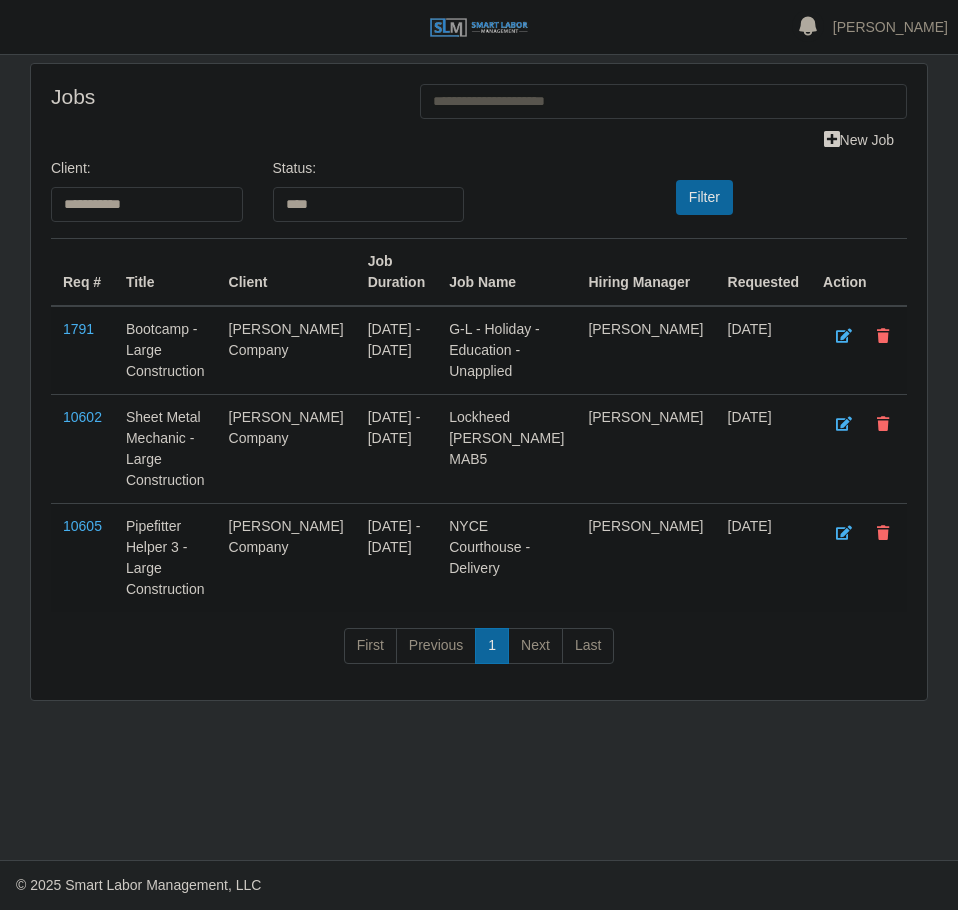 select on "**********" 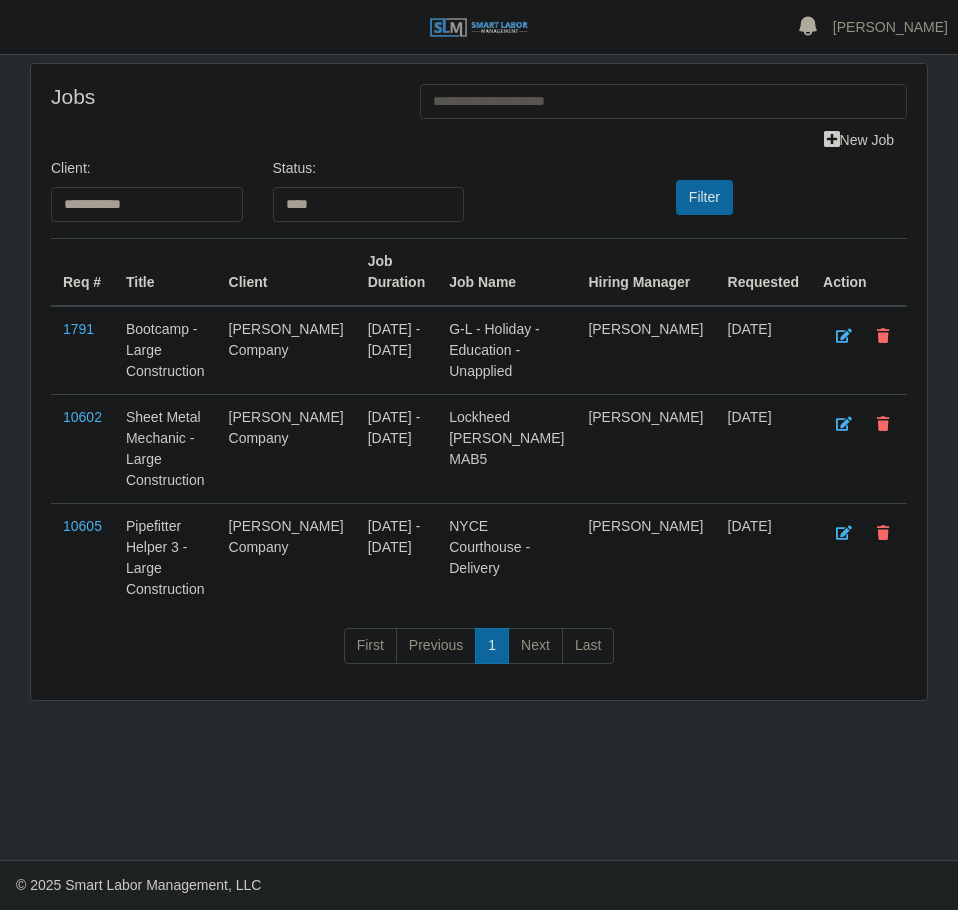 scroll, scrollTop: 0, scrollLeft: 0, axis: both 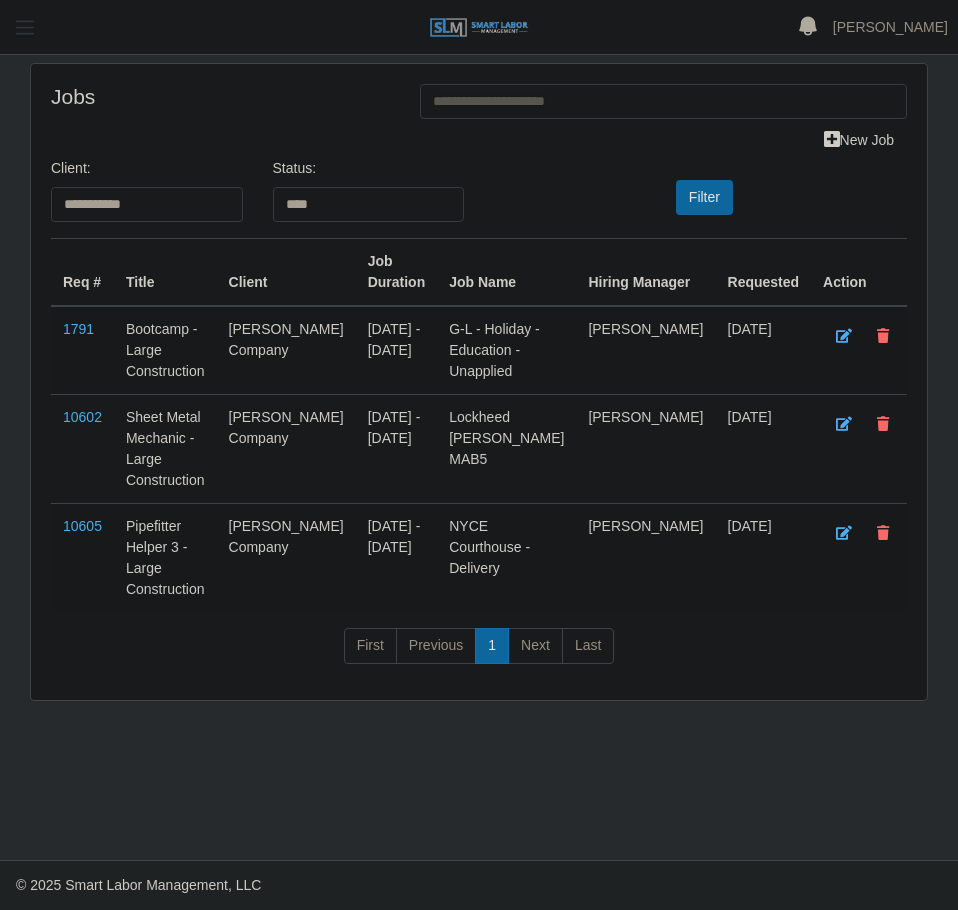 click at bounding box center (25, 27) 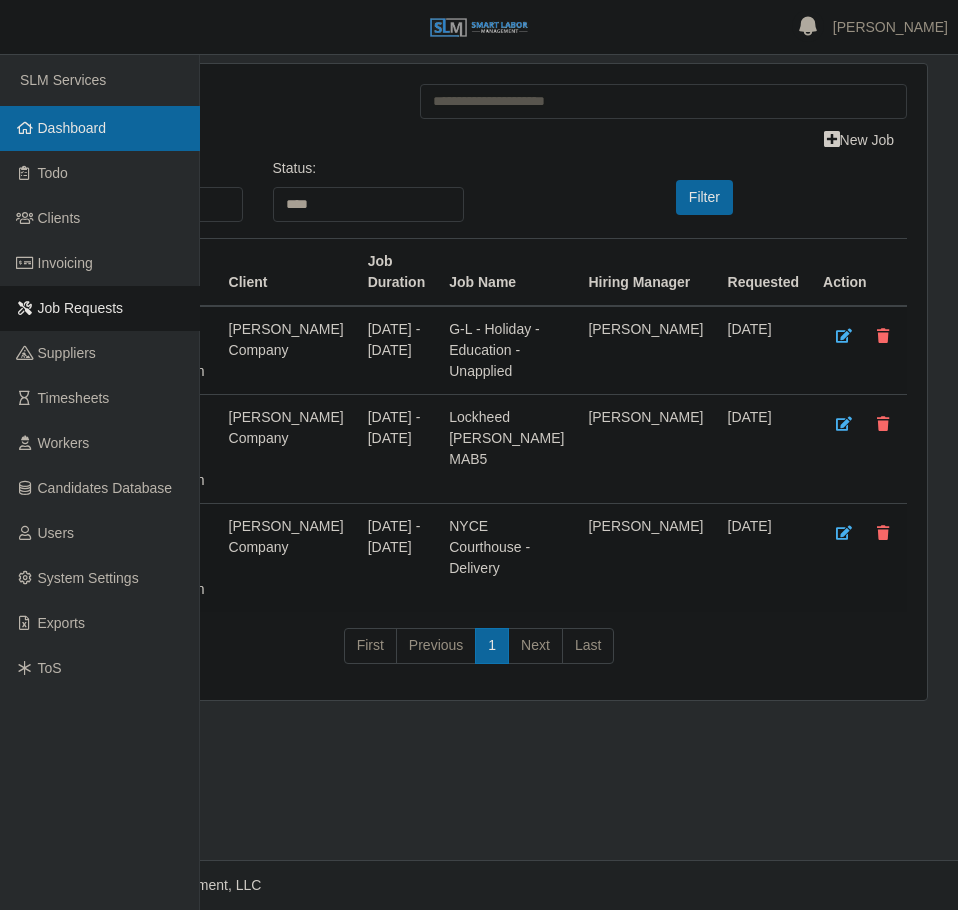 drag, startPoint x: 77, startPoint y: 115, endPoint x: 143, endPoint y: 161, distance: 80.44874 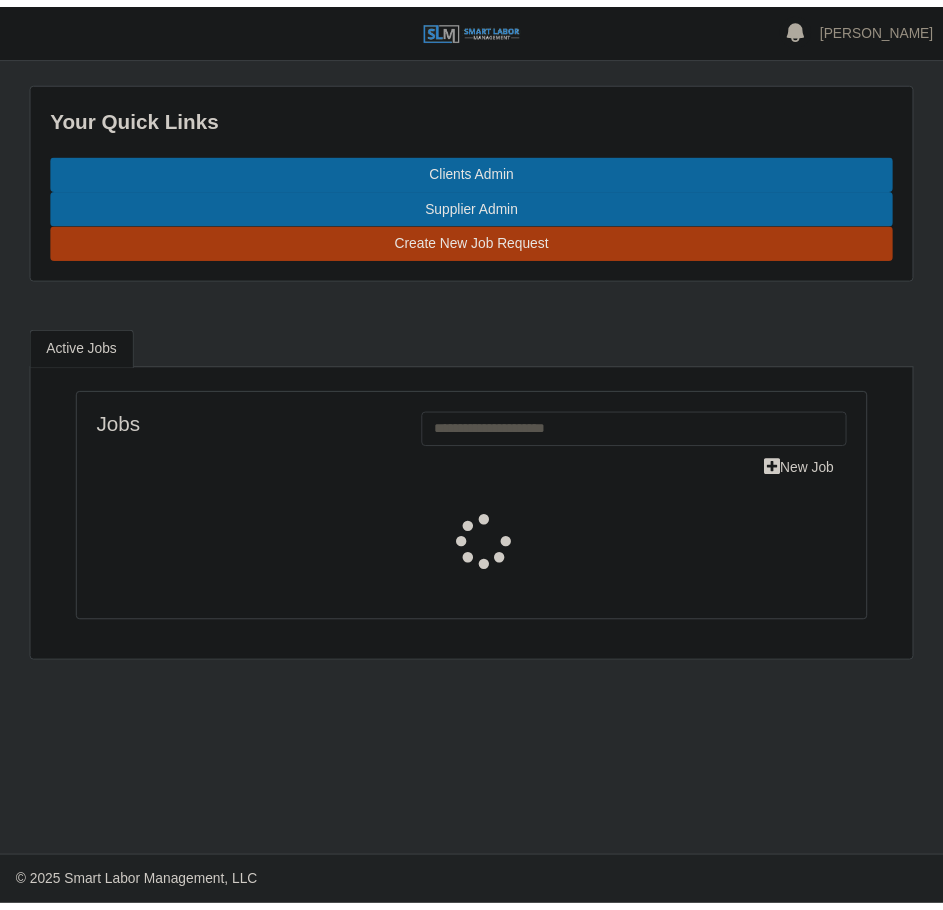 scroll, scrollTop: 0, scrollLeft: 0, axis: both 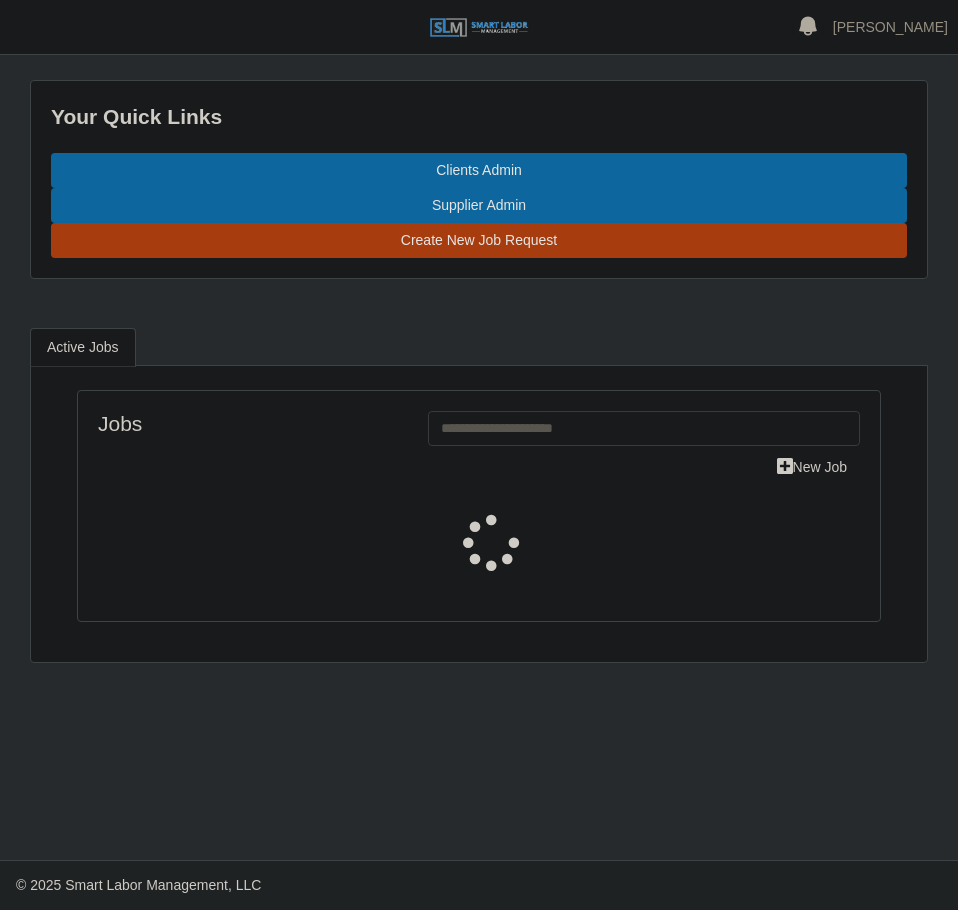 select on "****" 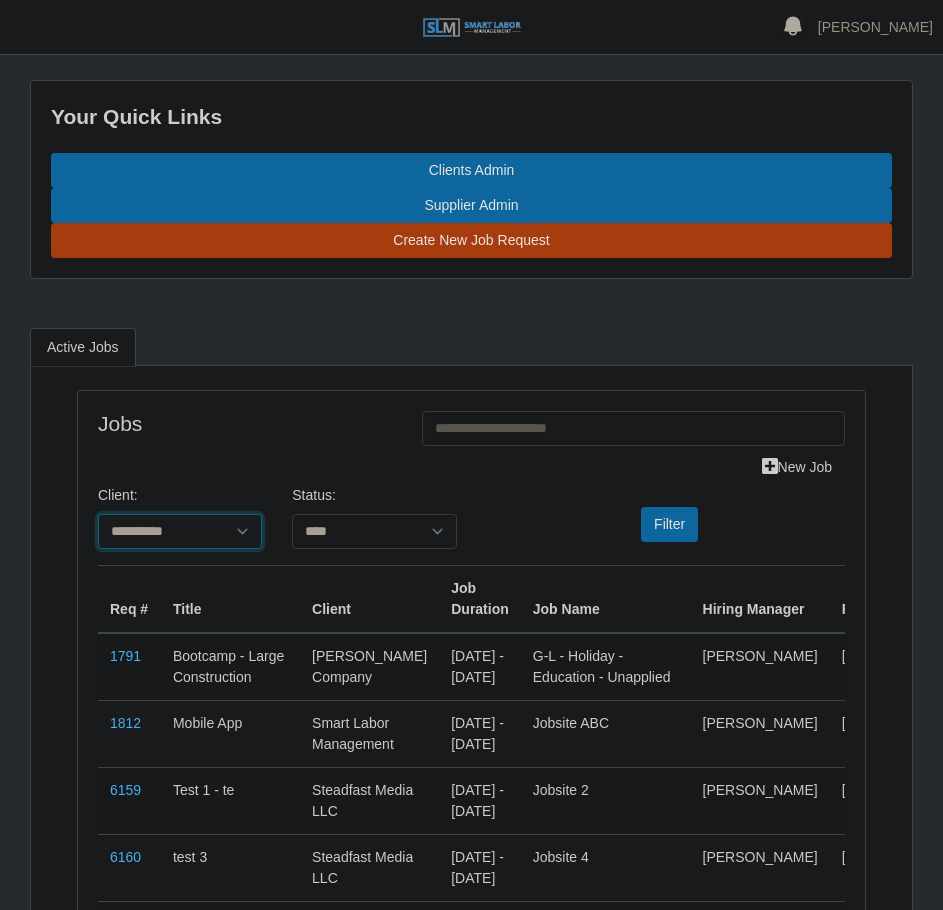 click on "**********" at bounding box center [180, 531] 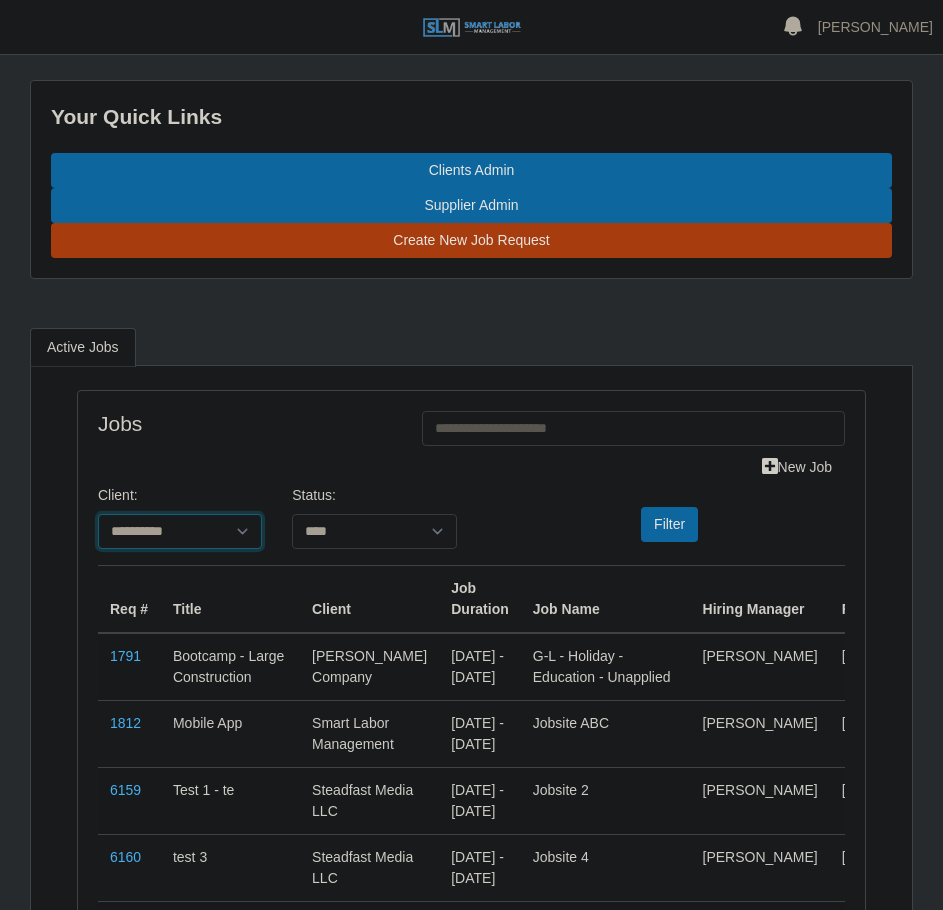 select on "**********" 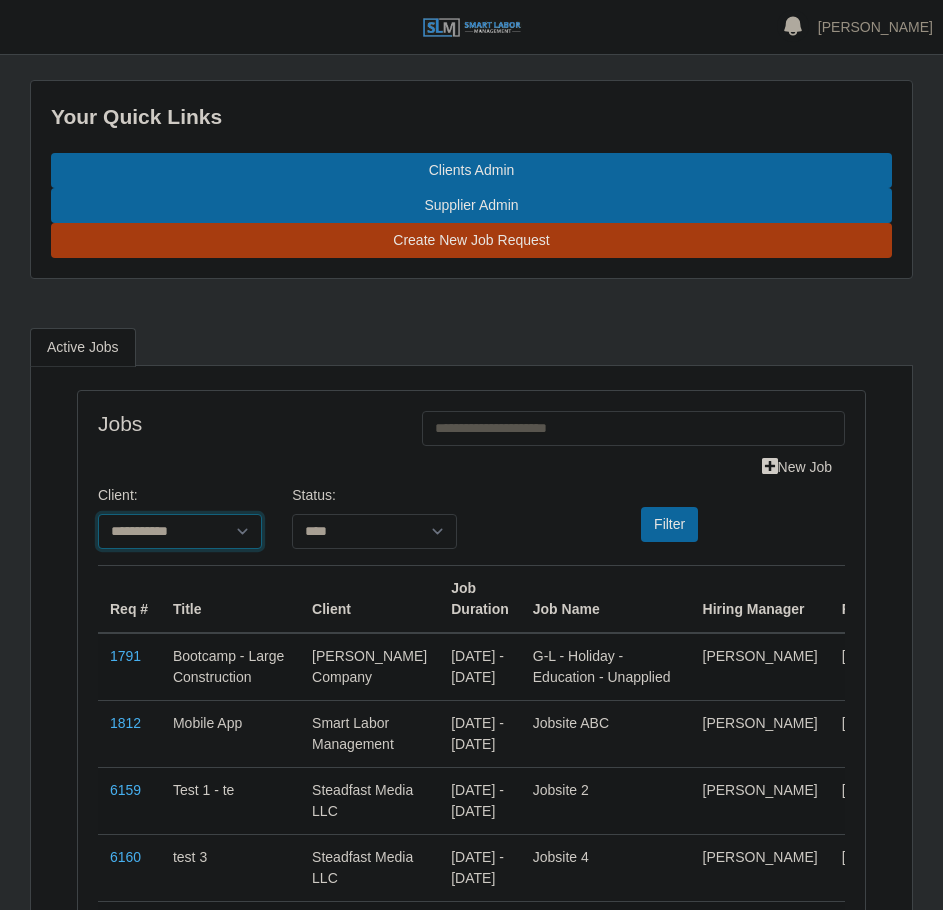 click on "**********" at bounding box center [180, 531] 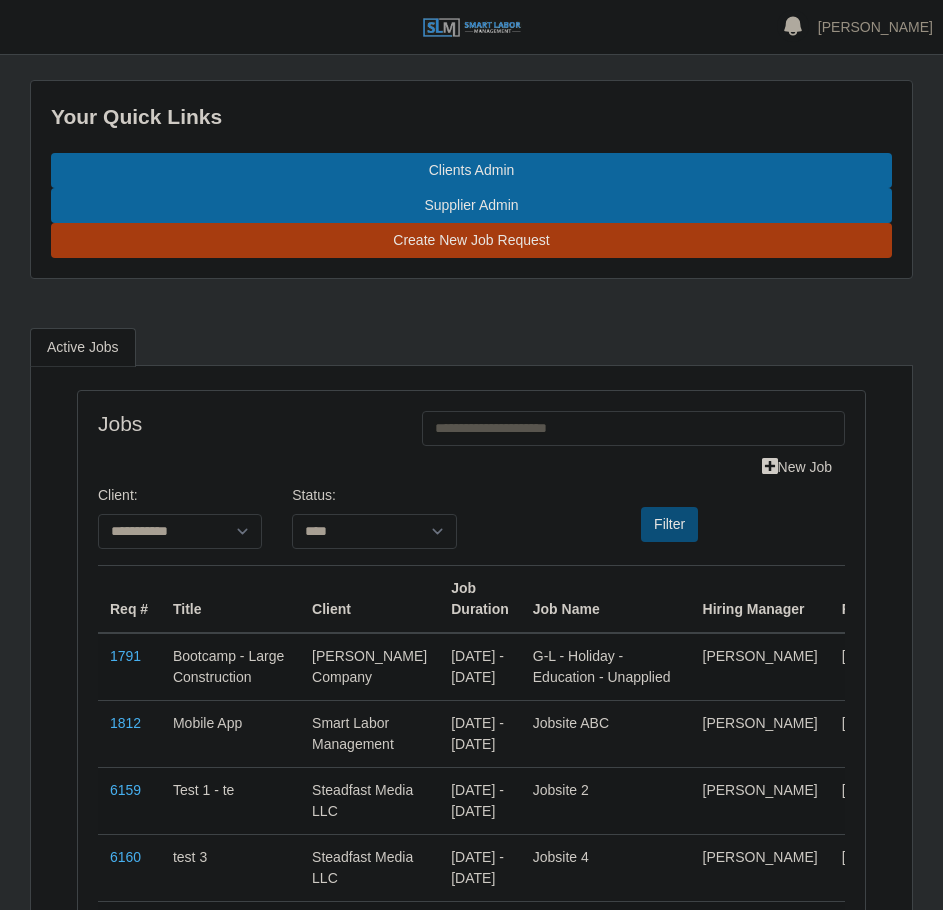 click on "Filter" at bounding box center [669, 524] 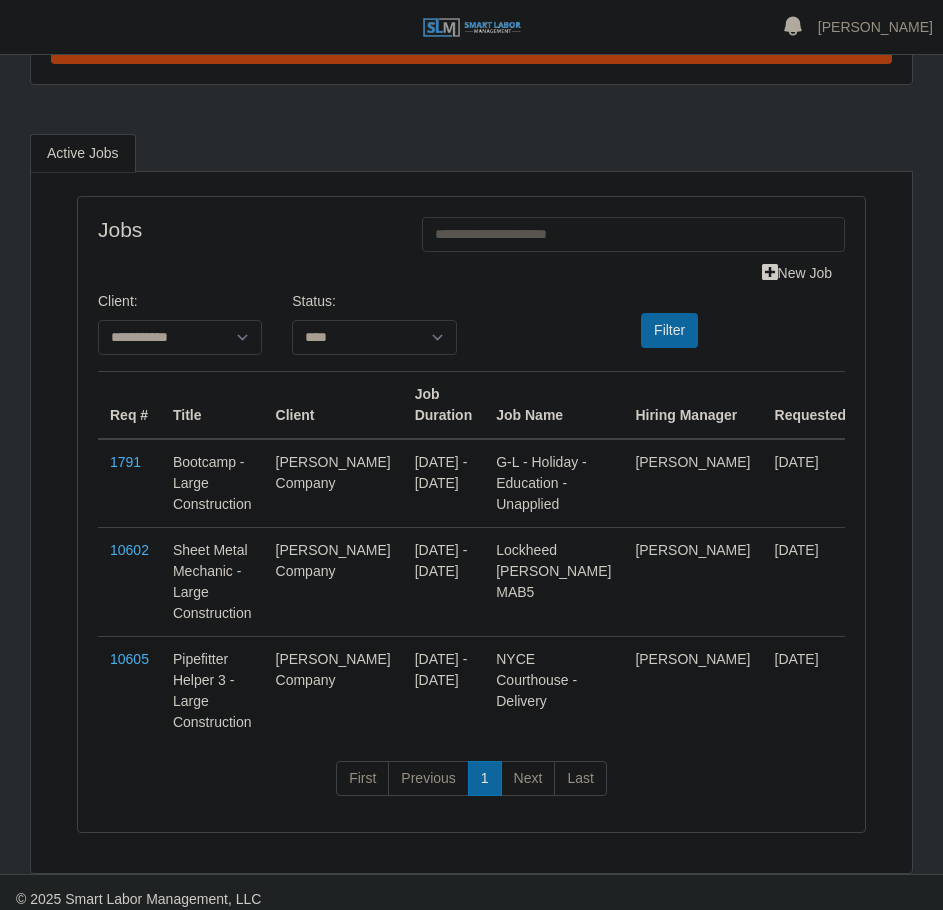 scroll, scrollTop: 229, scrollLeft: 0, axis: vertical 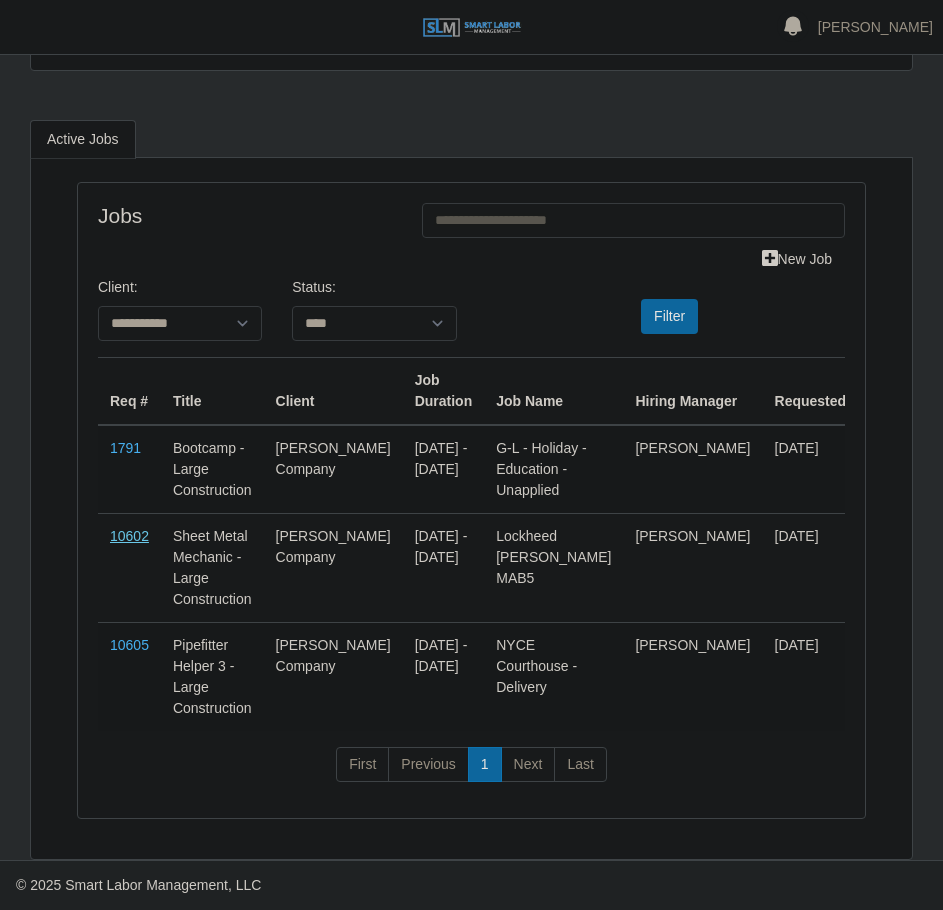 click on "10602" at bounding box center [129, 536] 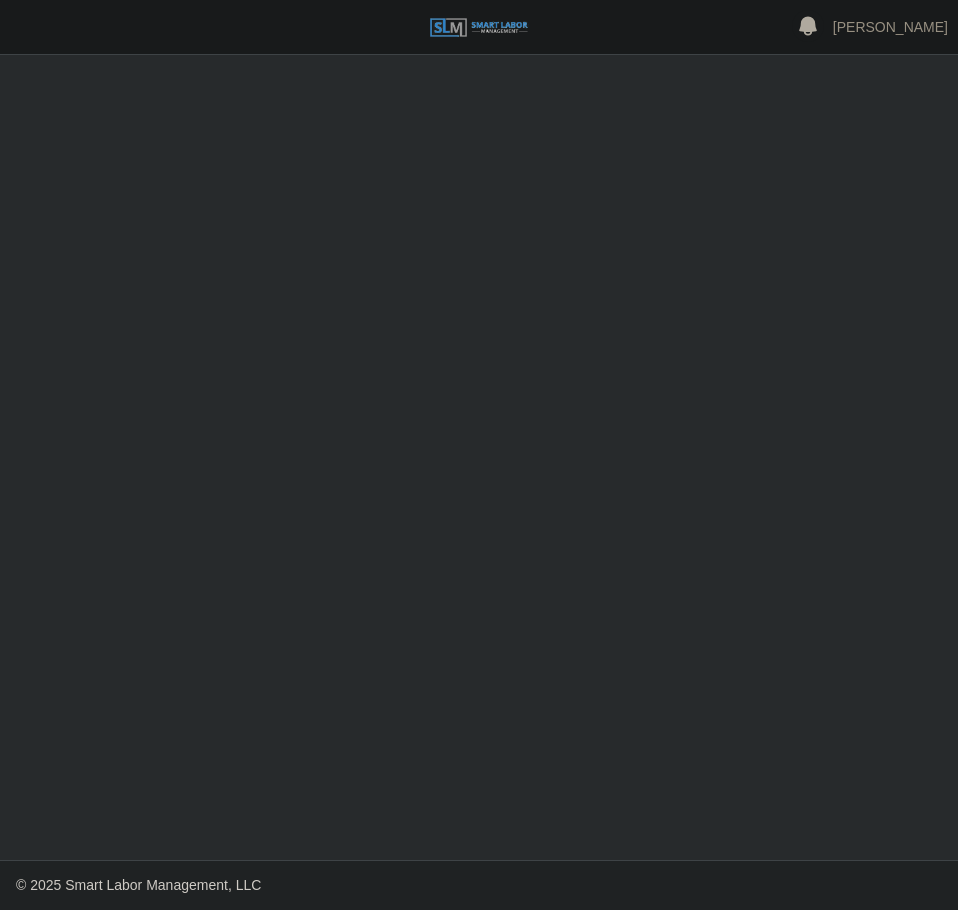 scroll, scrollTop: 0, scrollLeft: 0, axis: both 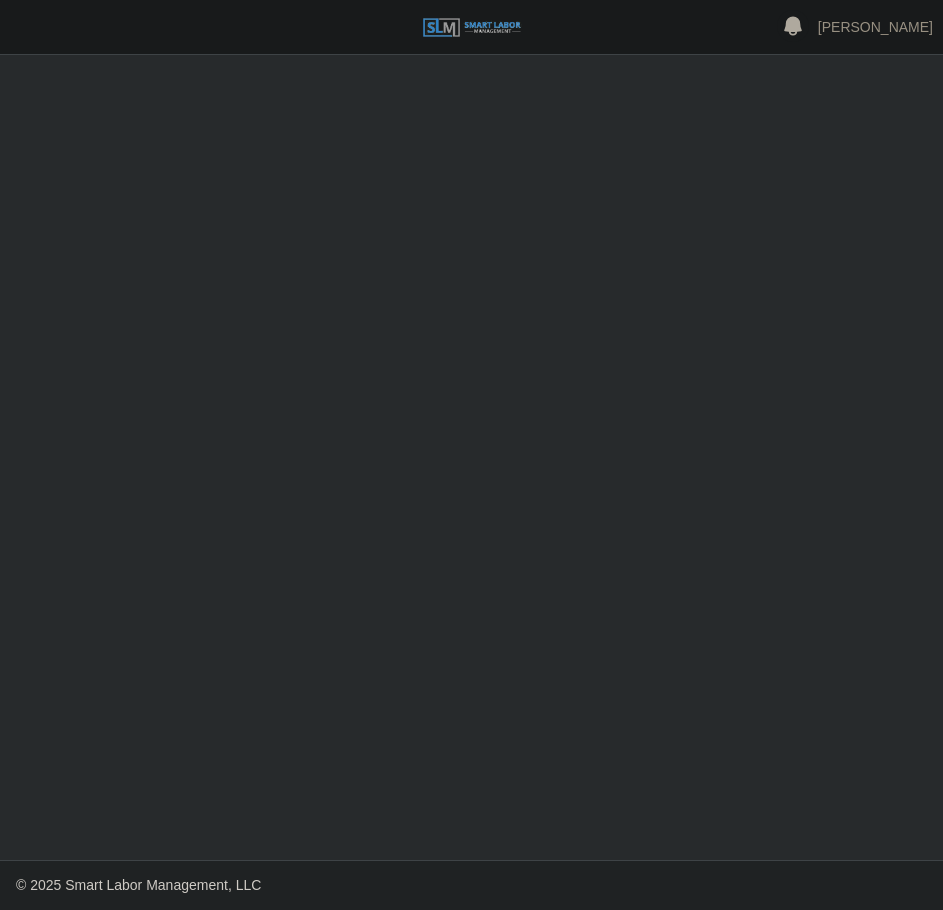 select on "****" 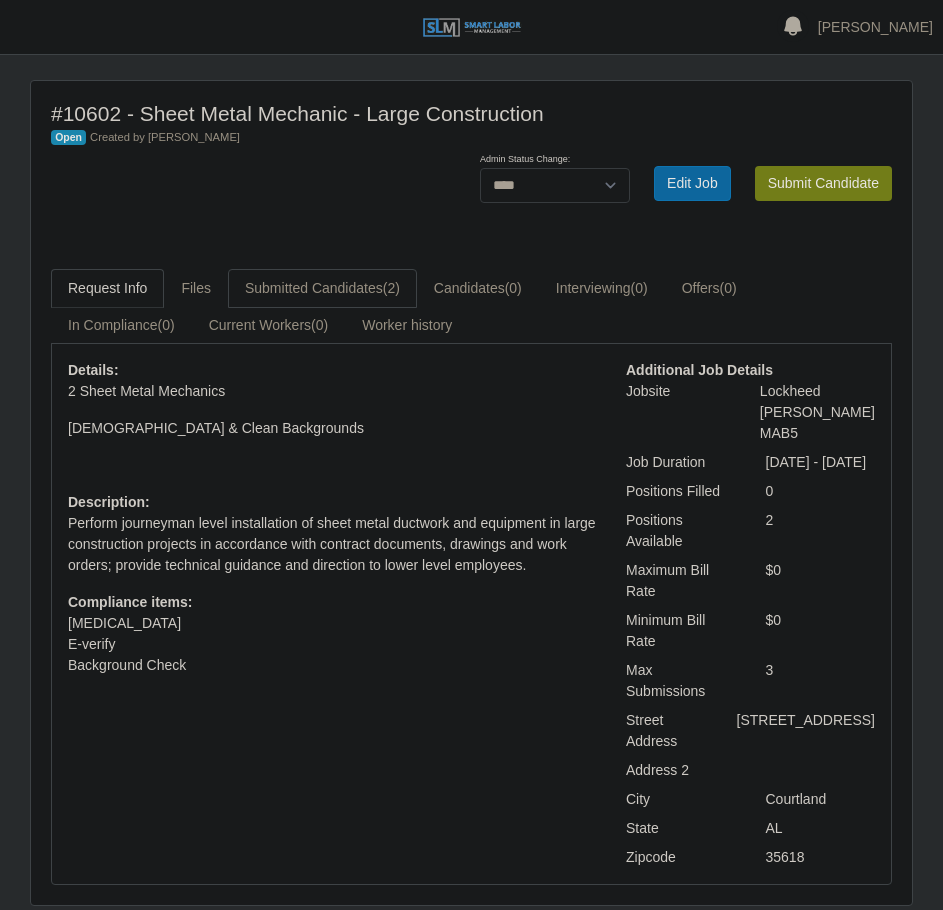 click on "Submitted Candidates
(2)" at bounding box center [322, 288] 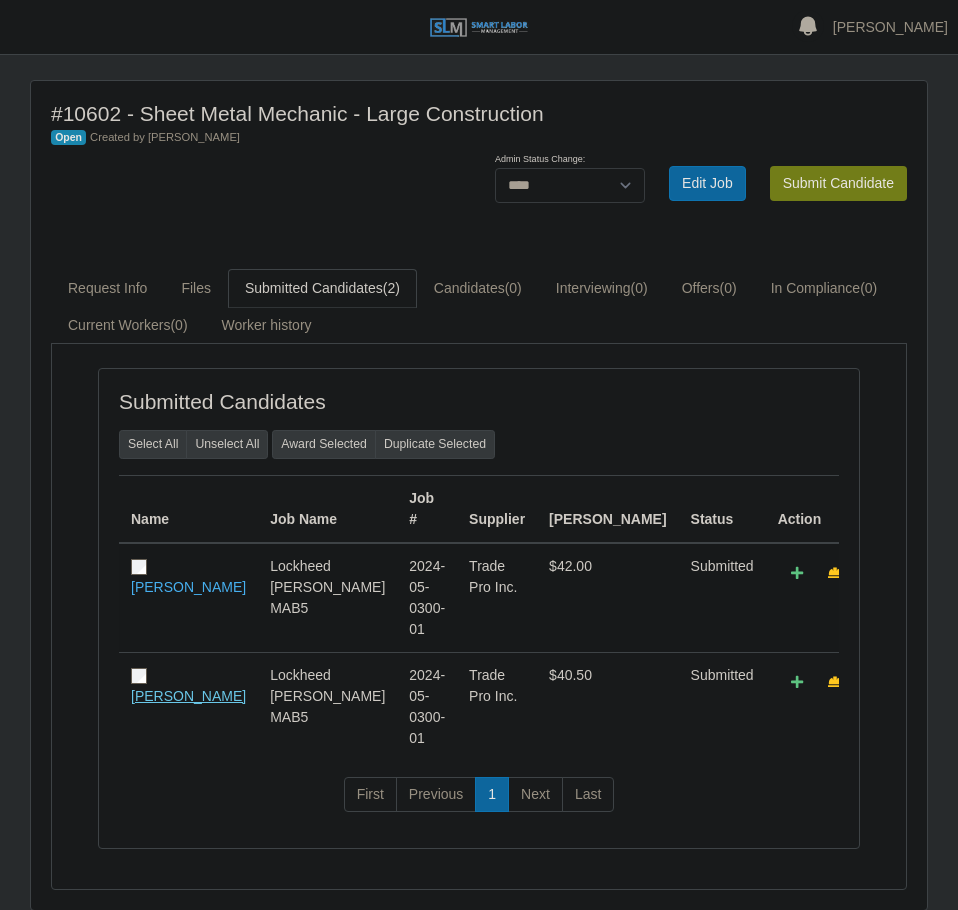 click on "[PERSON_NAME]" at bounding box center [188, 696] 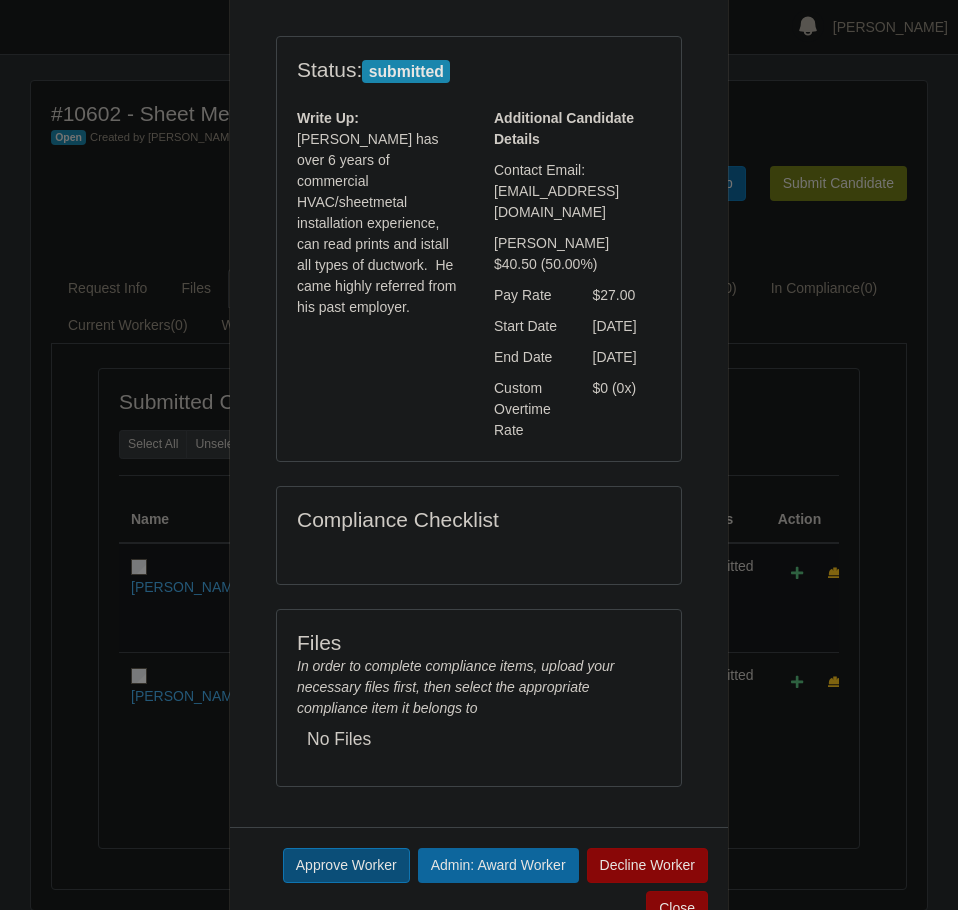 scroll, scrollTop: 180, scrollLeft: 0, axis: vertical 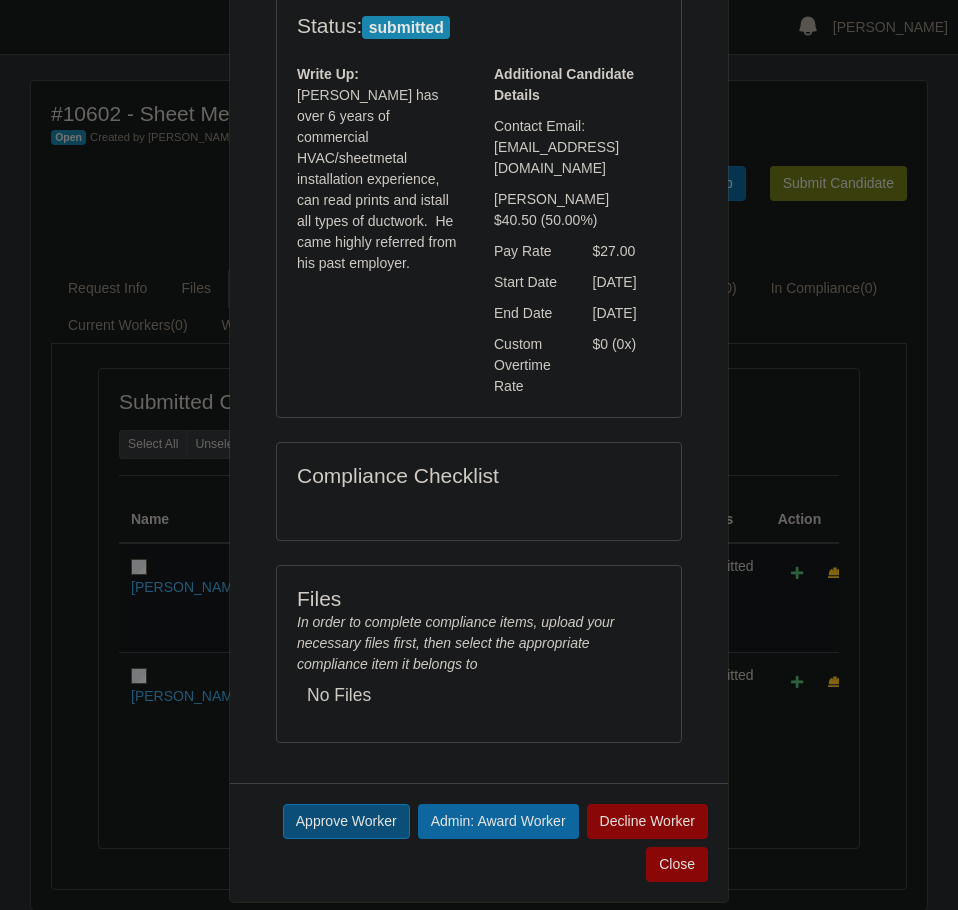 click on "Approve Worker" 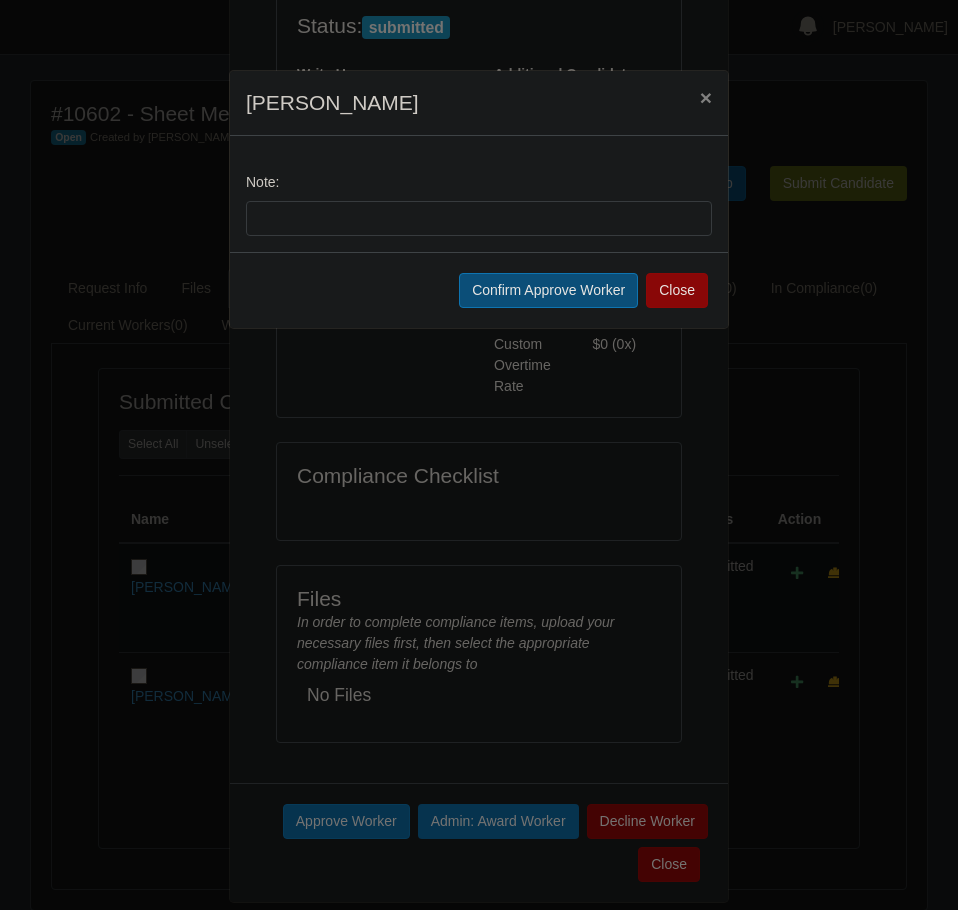 click on "Confirm Approve Worker" 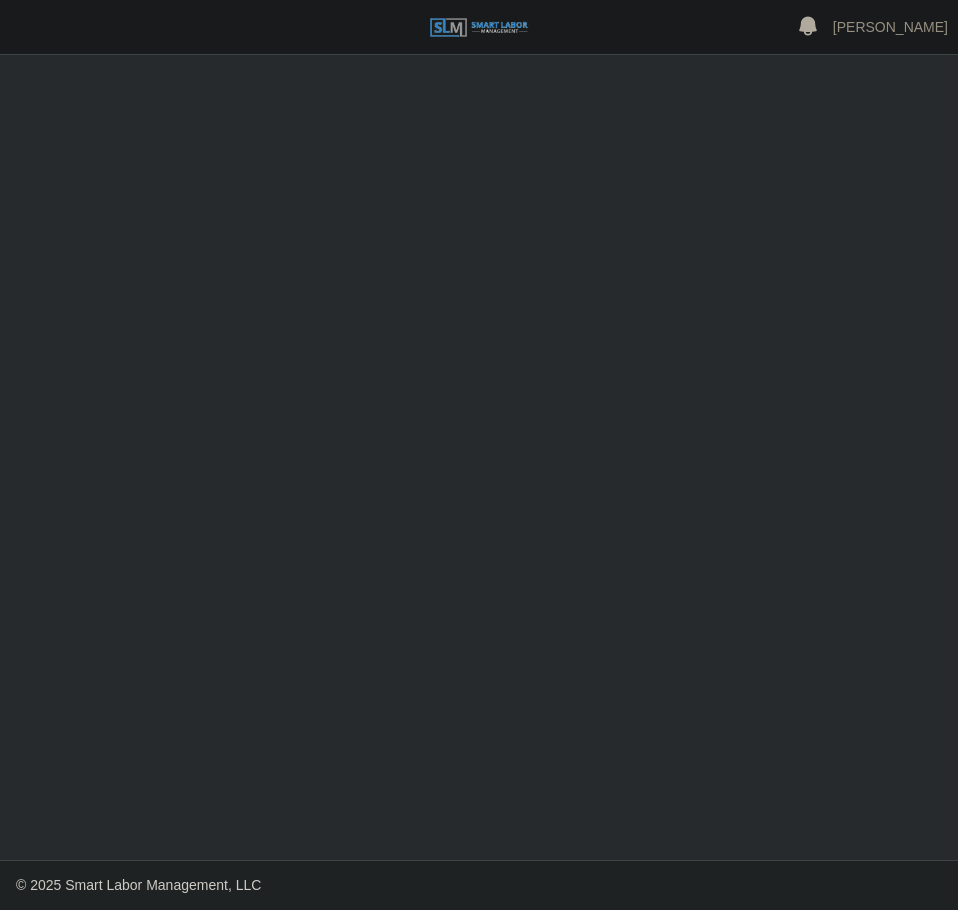 scroll, scrollTop: 0, scrollLeft: 0, axis: both 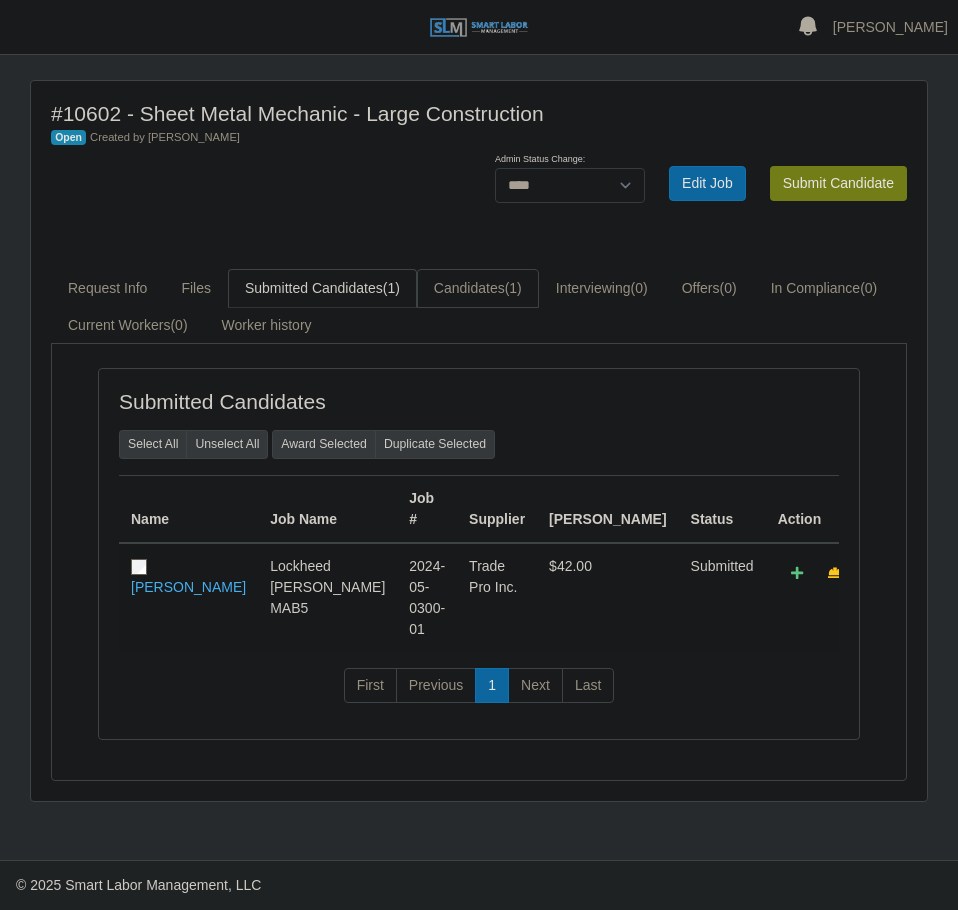 click on "Candidates  (1)" at bounding box center (478, 288) 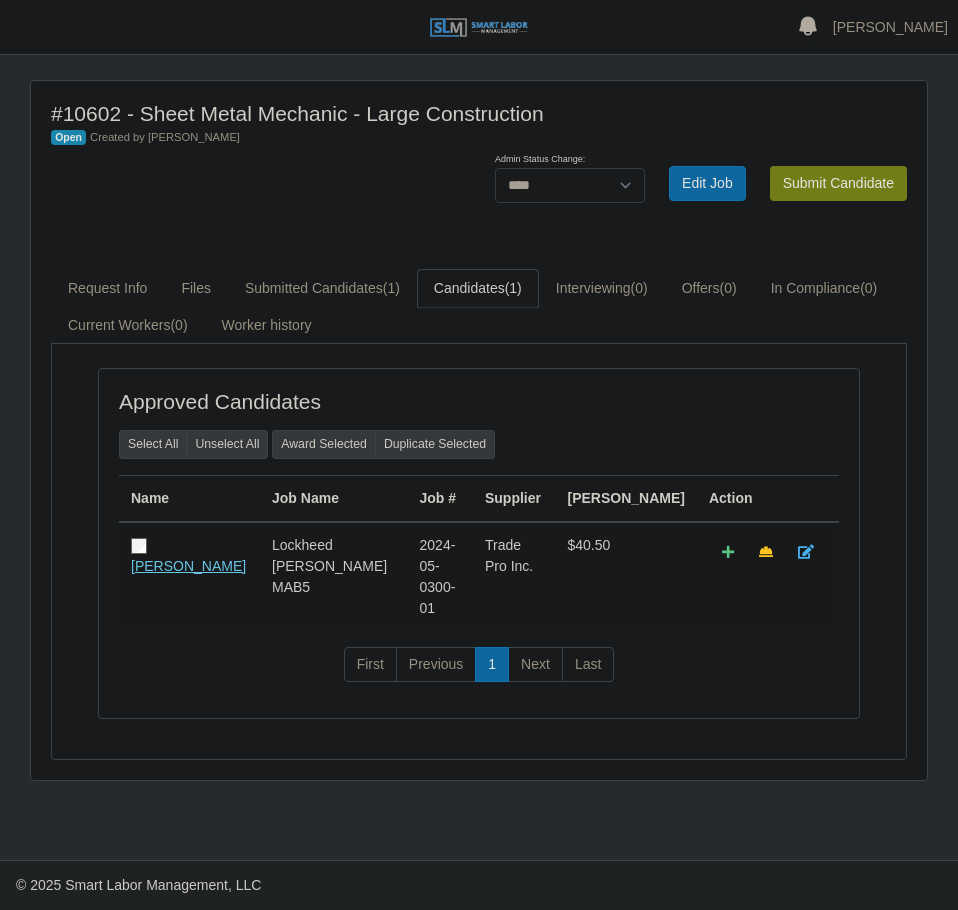 click on "[PERSON_NAME]" at bounding box center [188, 566] 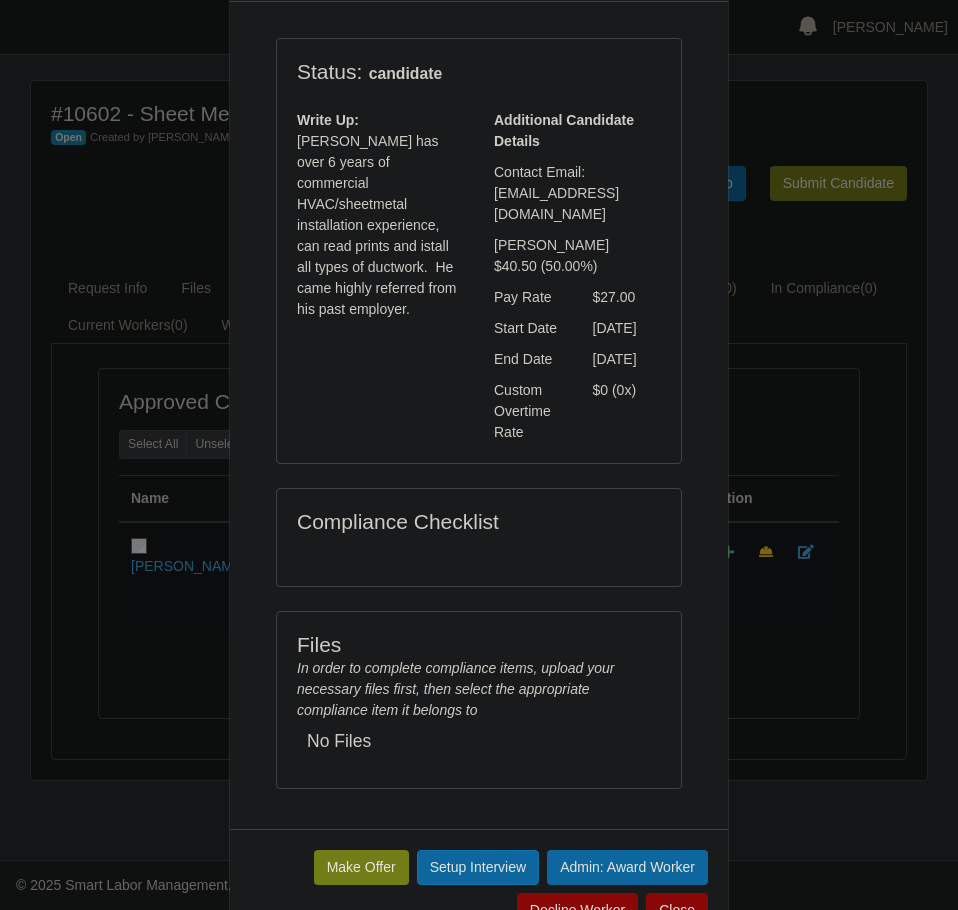scroll, scrollTop: 180, scrollLeft: 0, axis: vertical 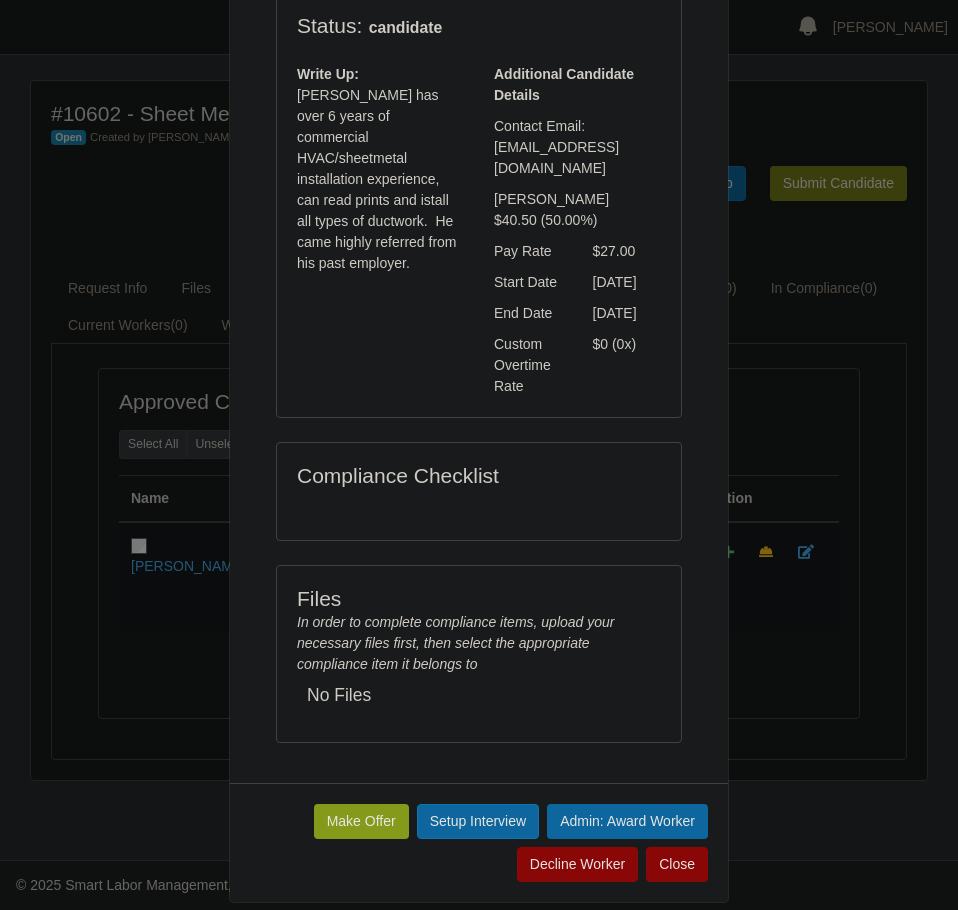 click on "Make Offer" 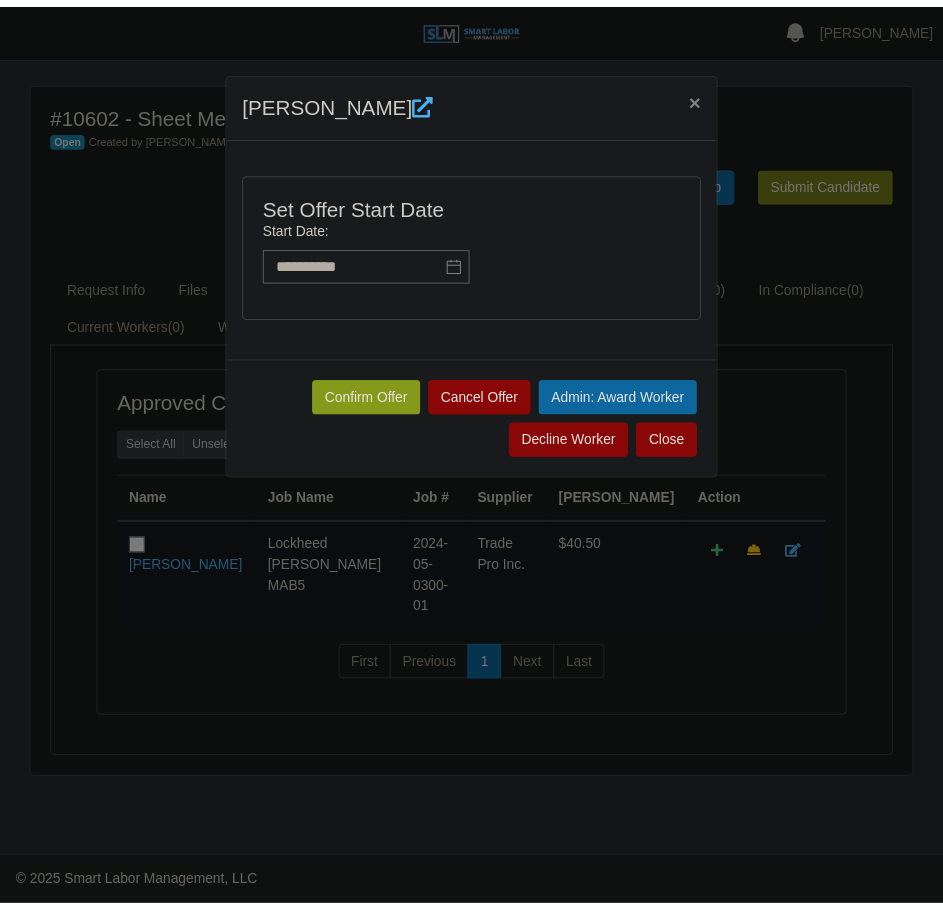 scroll, scrollTop: 0, scrollLeft: 0, axis: both 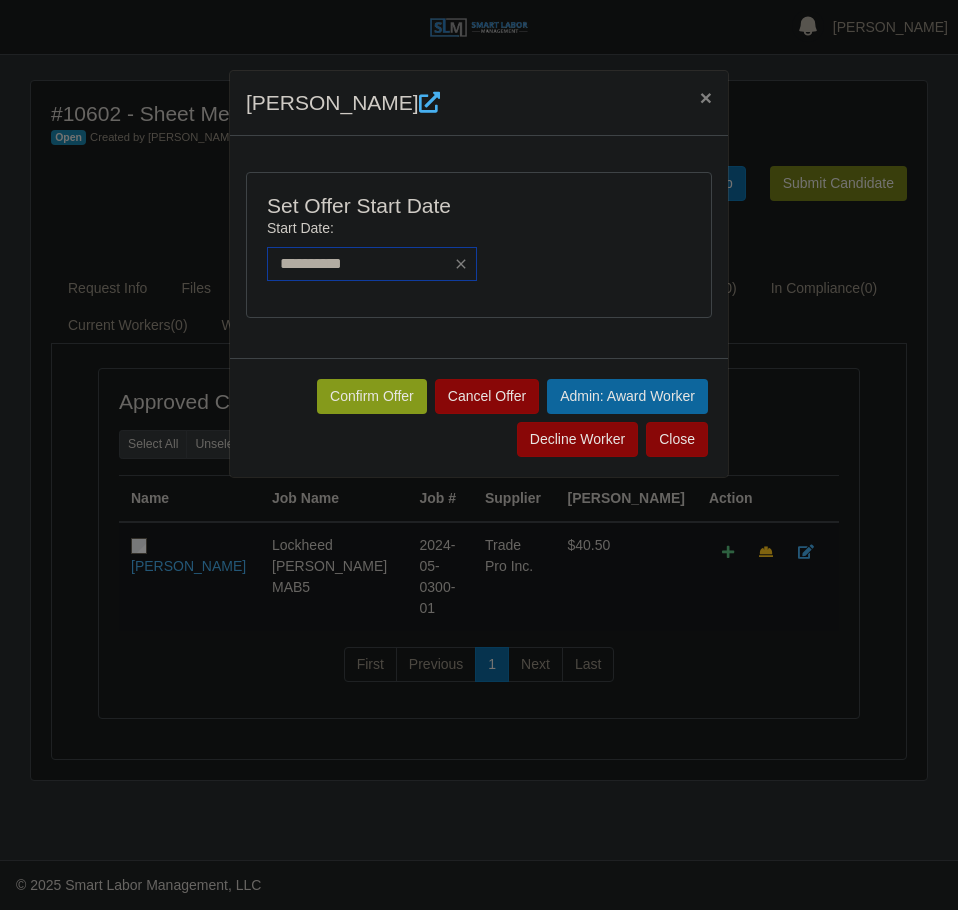 click on "**********" at bounding box center [372, 264] 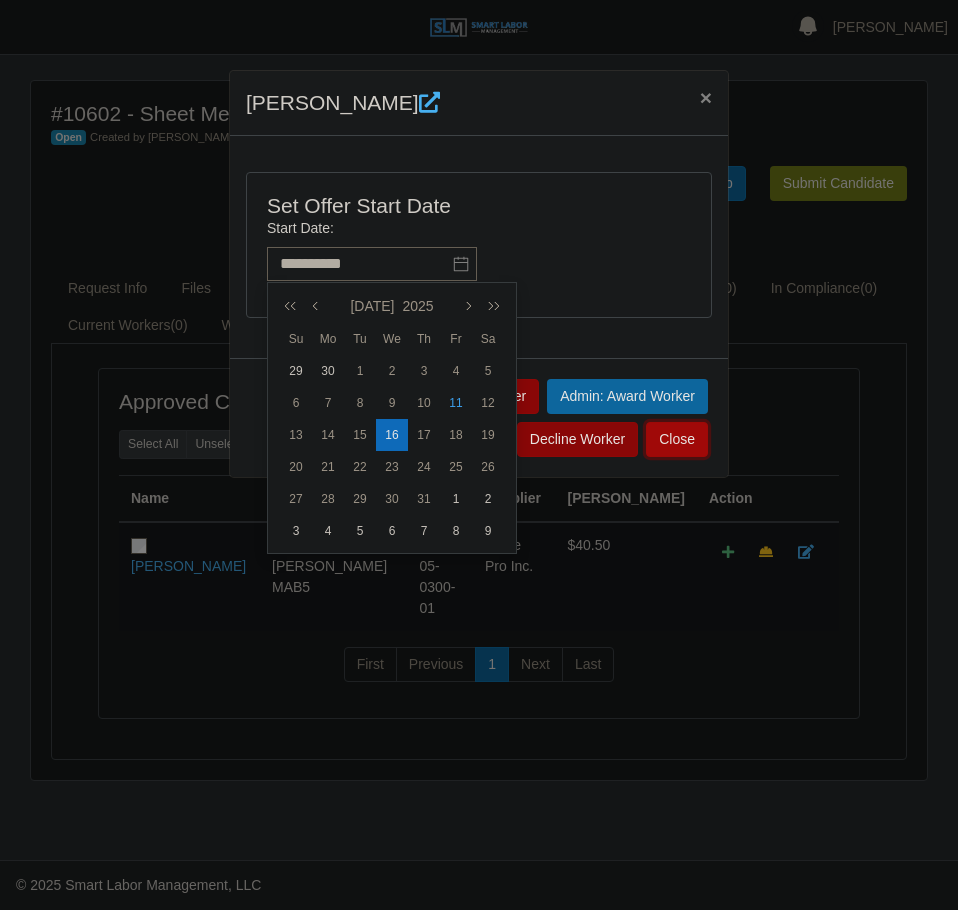 click on "Close" 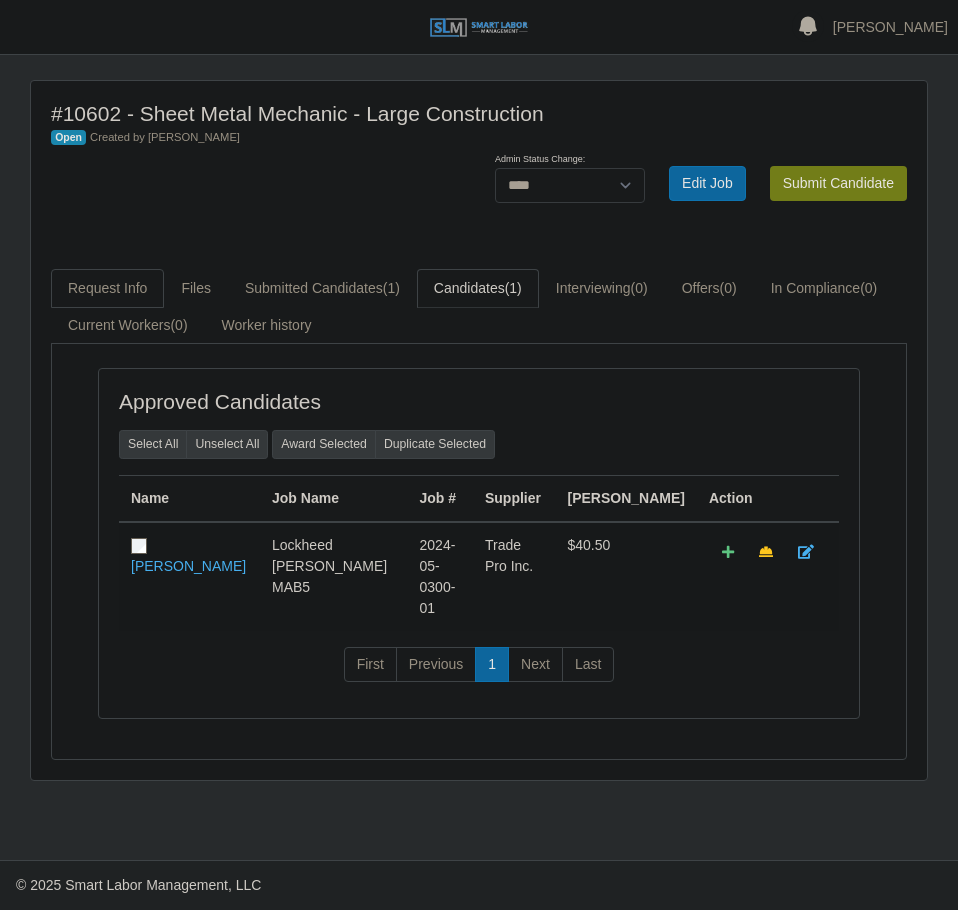 click on "Request Info" at bounding box center [107, 288] 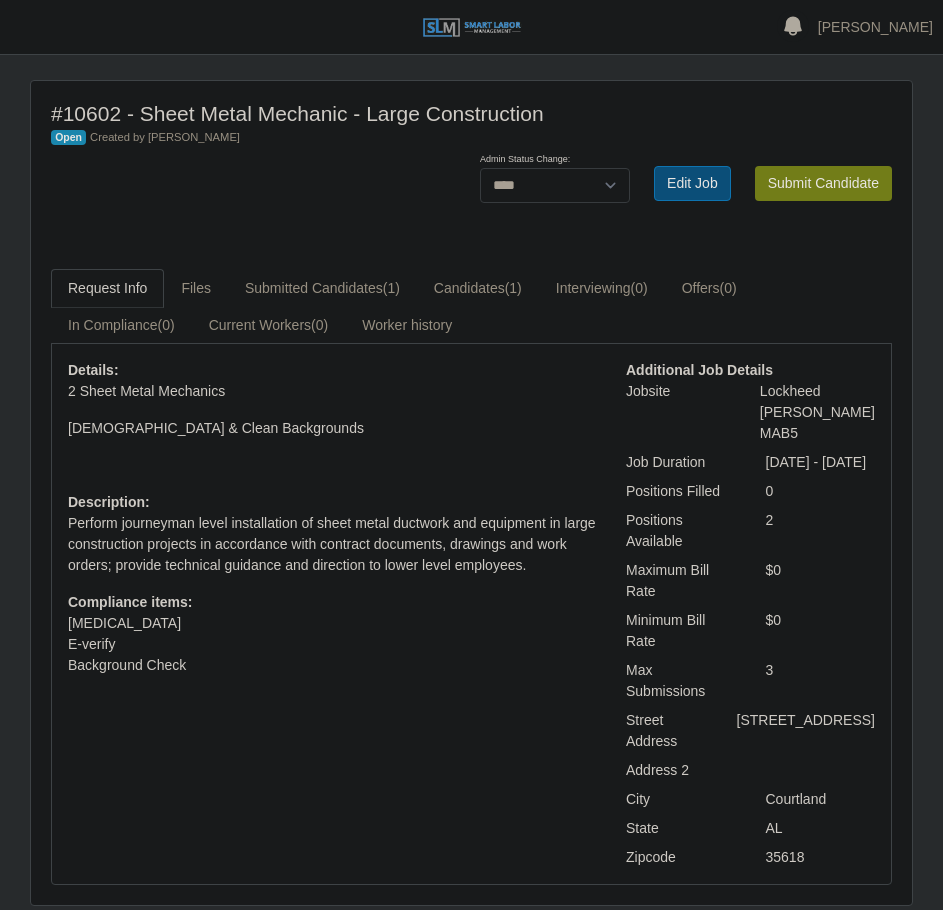 click on "Edit Job" at bounding box center [692, 183] 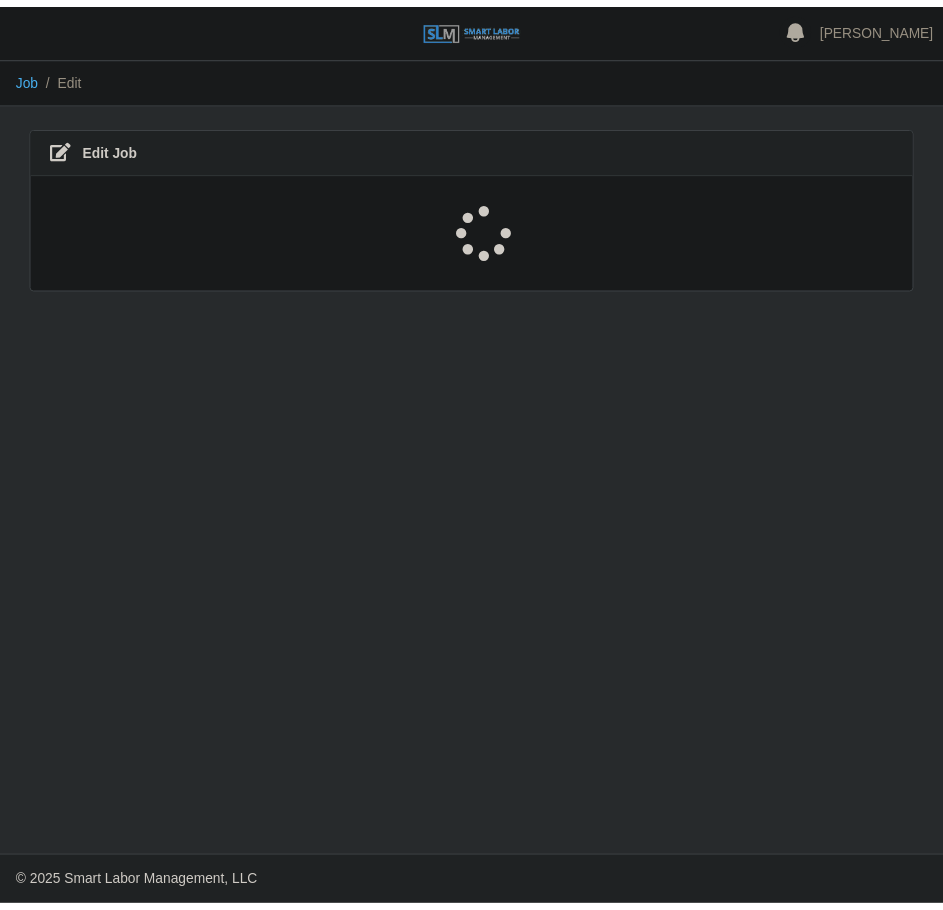 scroll, scrollTop: 0, scrollLeft: 0, axis: both 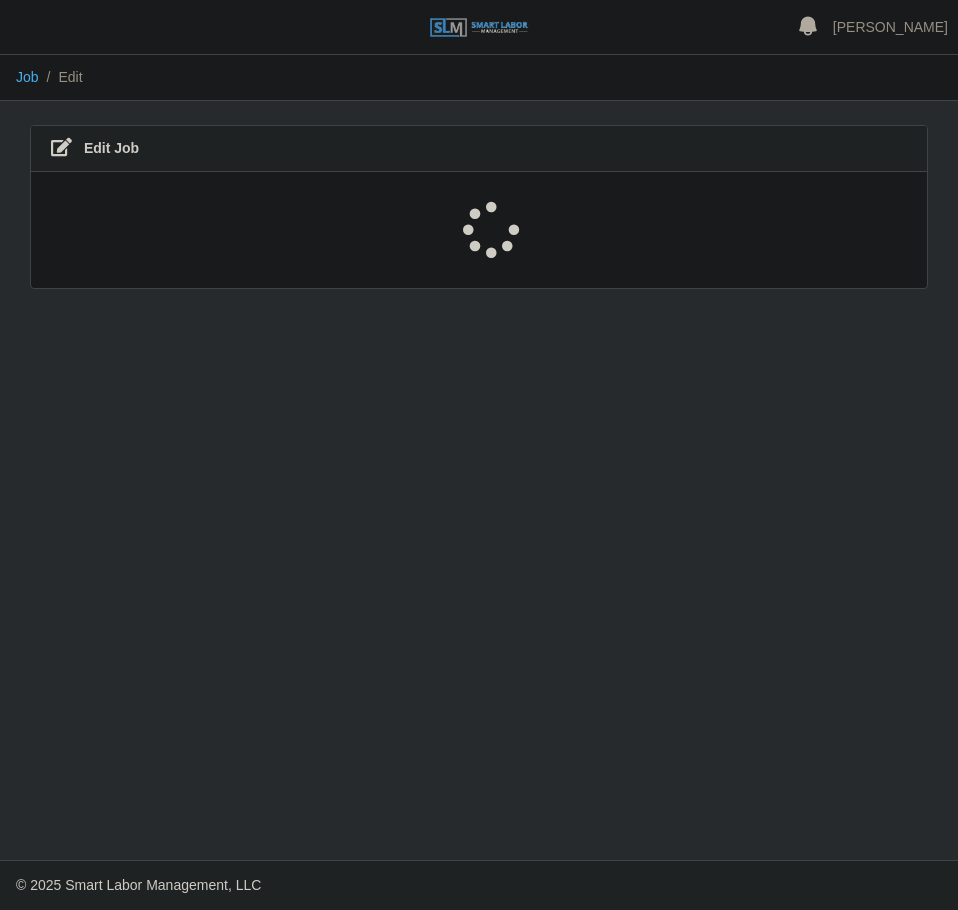 select on "****" 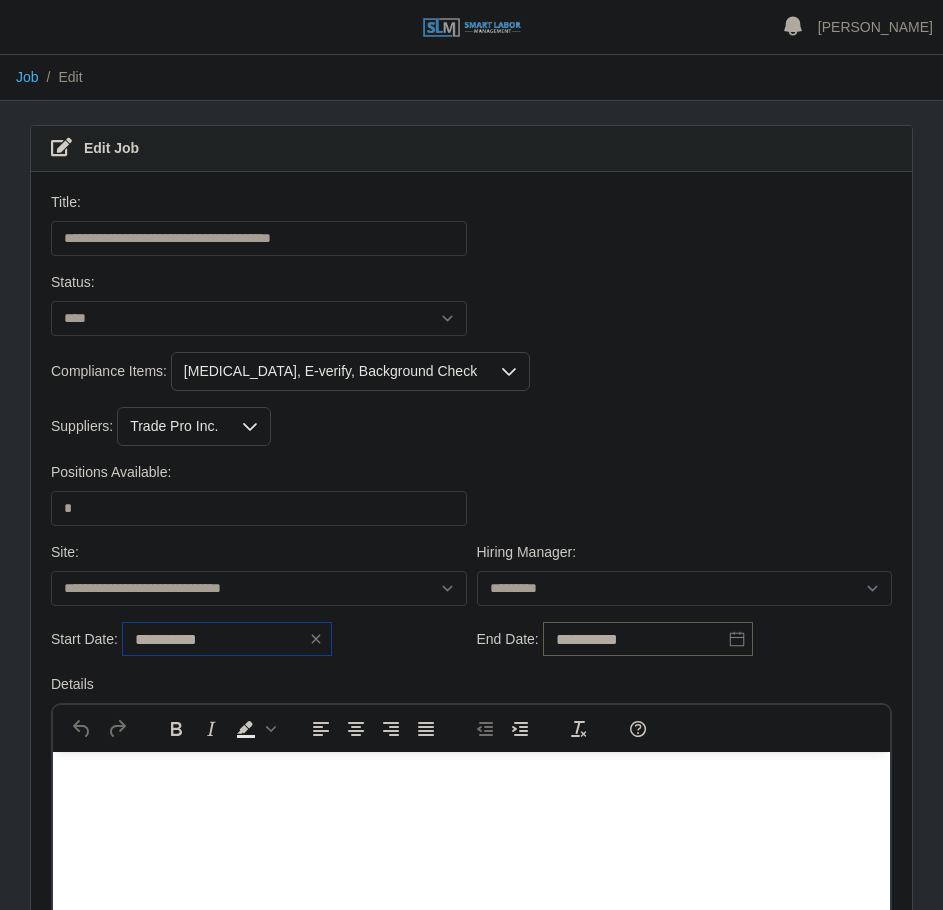 click on "**********" at bounding box center [227, 639] 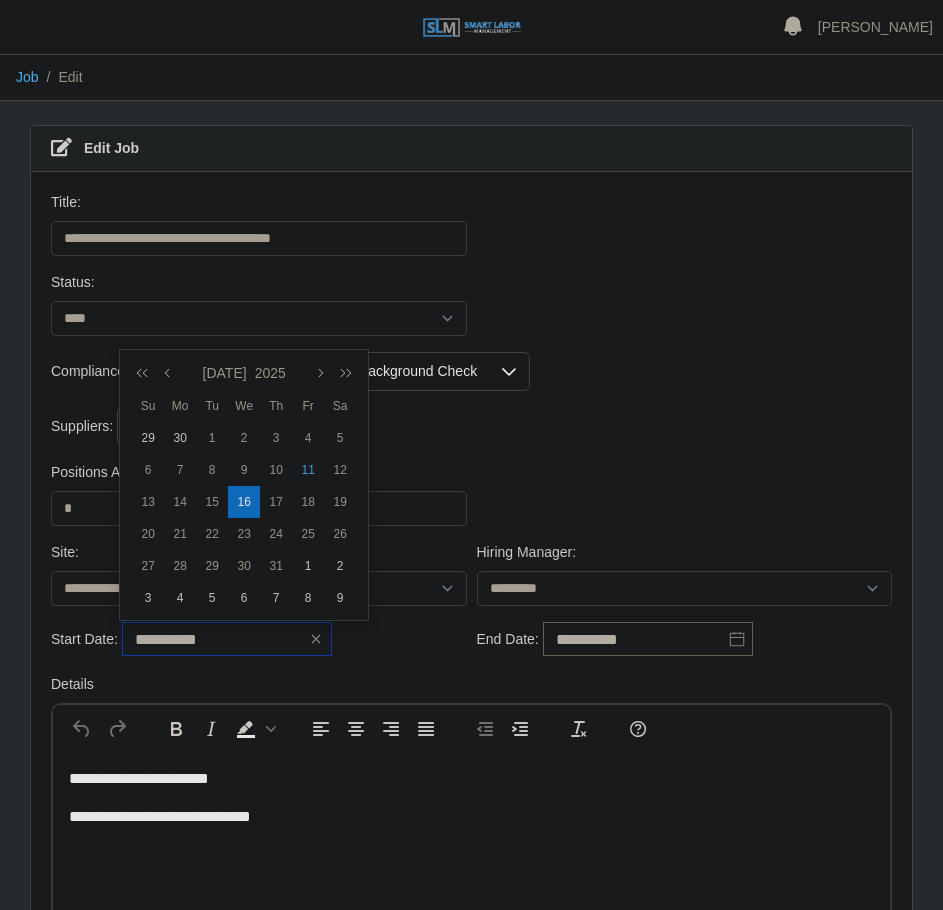 scroll, scrollTop: 0, scrollLeft: 0, axis: both 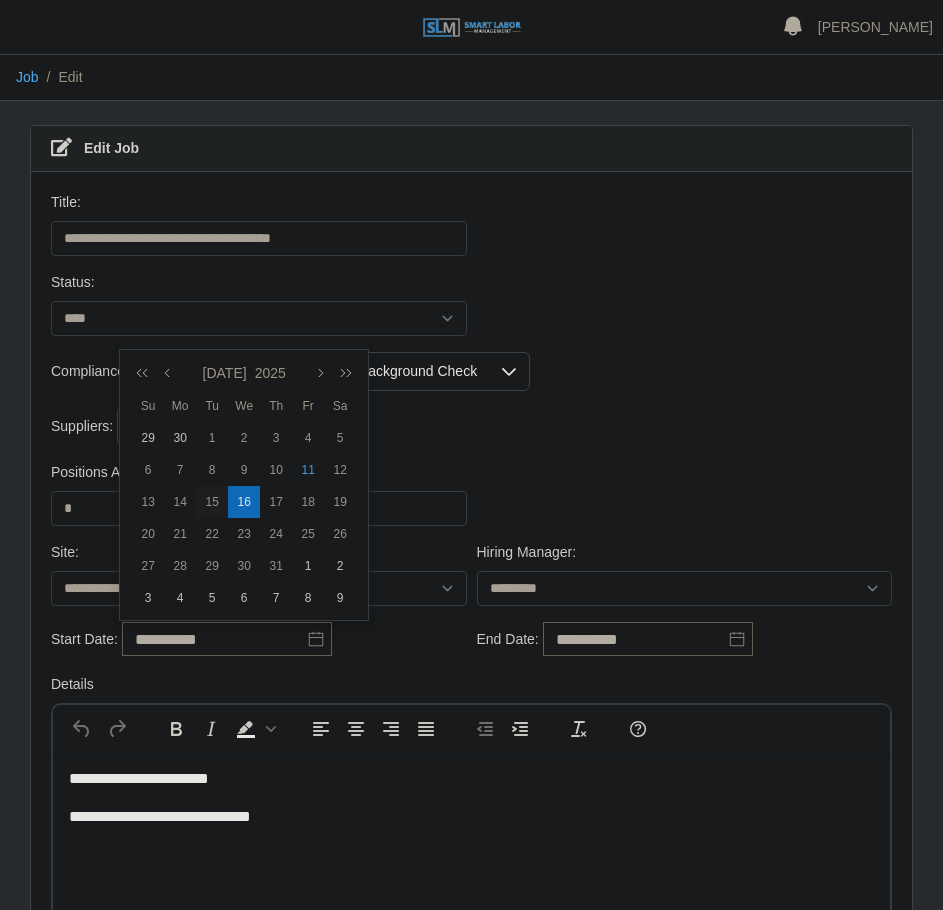 click on "15" at bounding box center [212, 502] 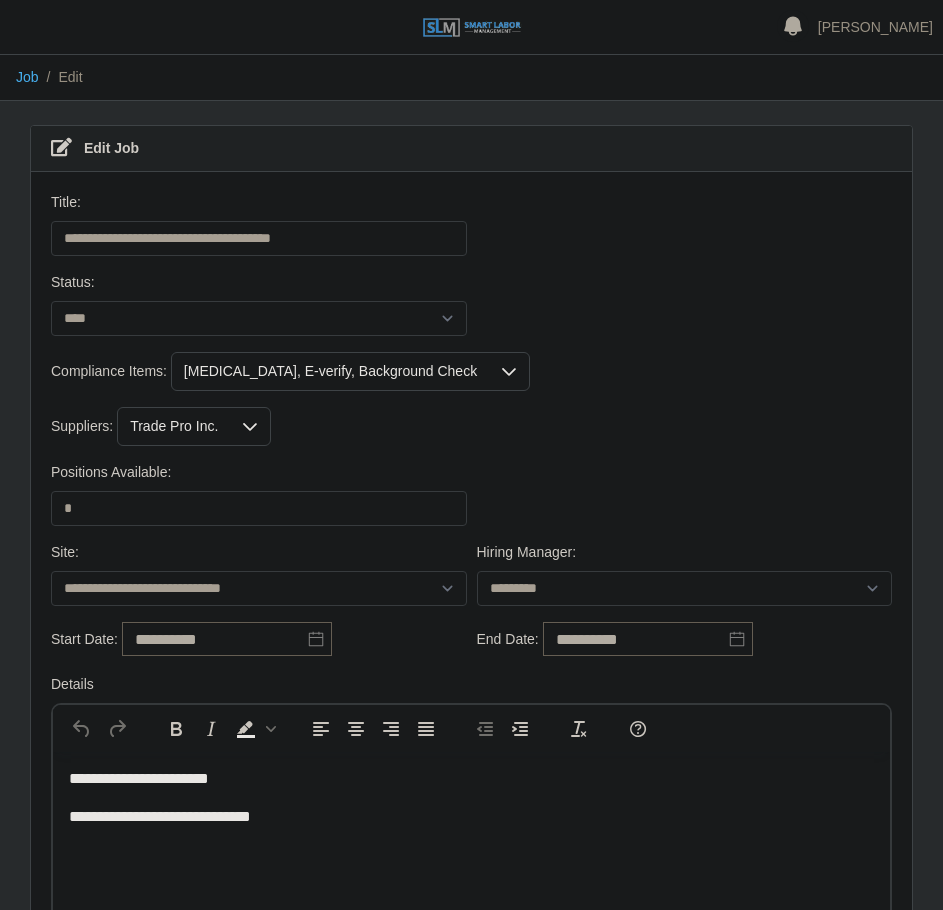 type on "**********" 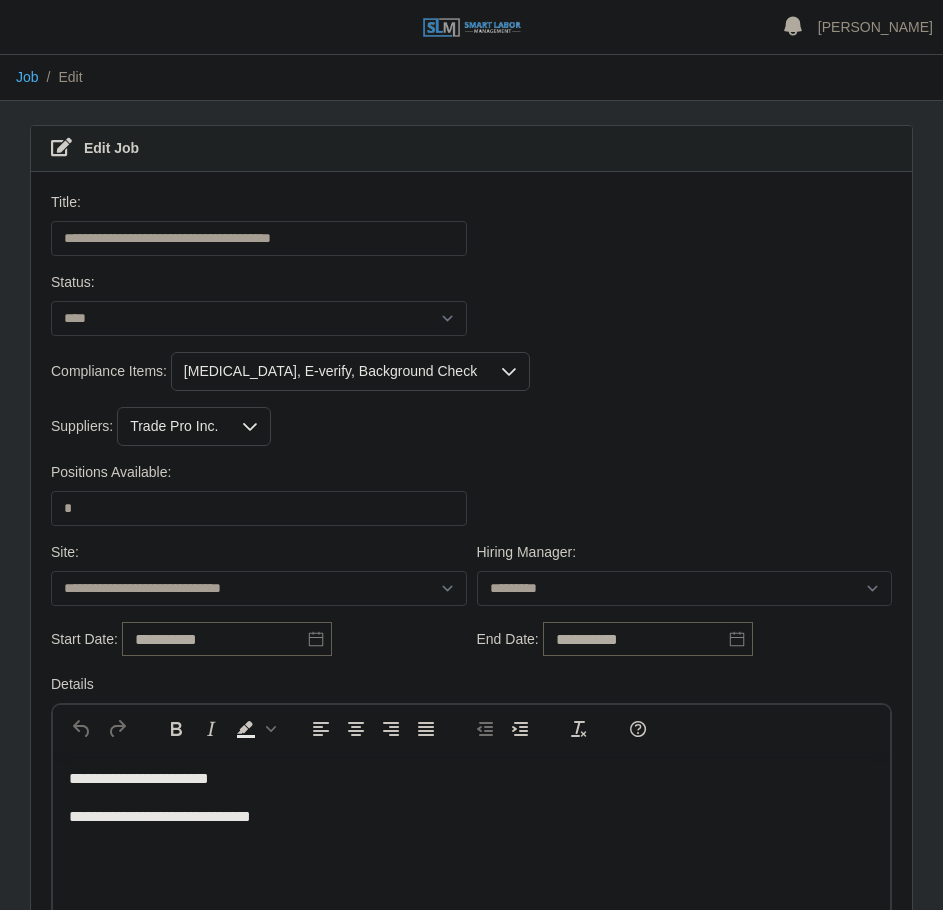 scroll, scrollTop: 1200, scrollLeft: 0, axis: vertical 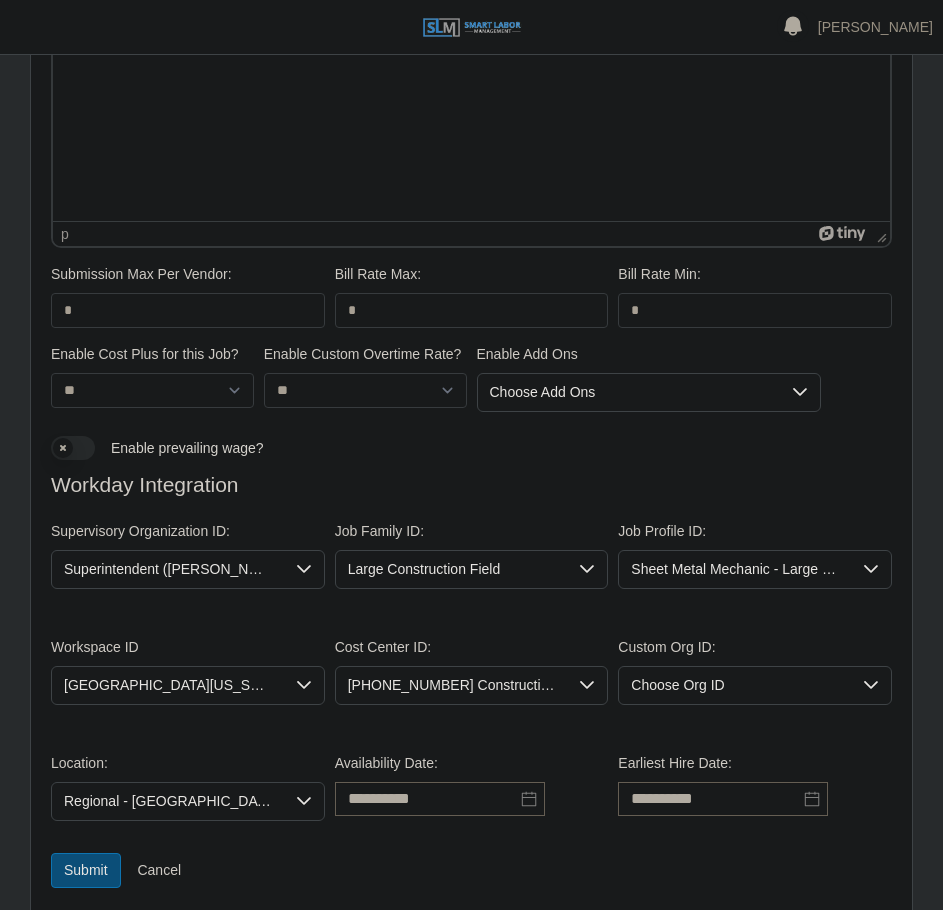 click on "Submit" at bounding box center (86, 870) 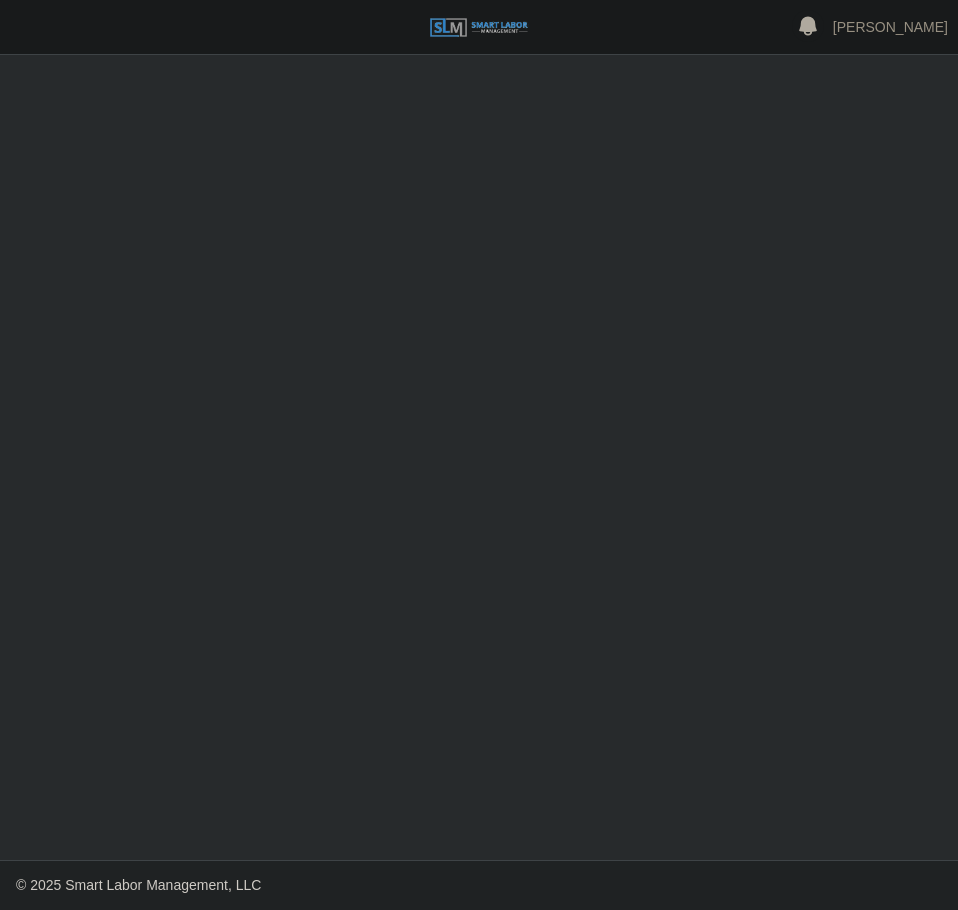 scroll, scrollTop: 0, scrollLeft: 0, axis: both 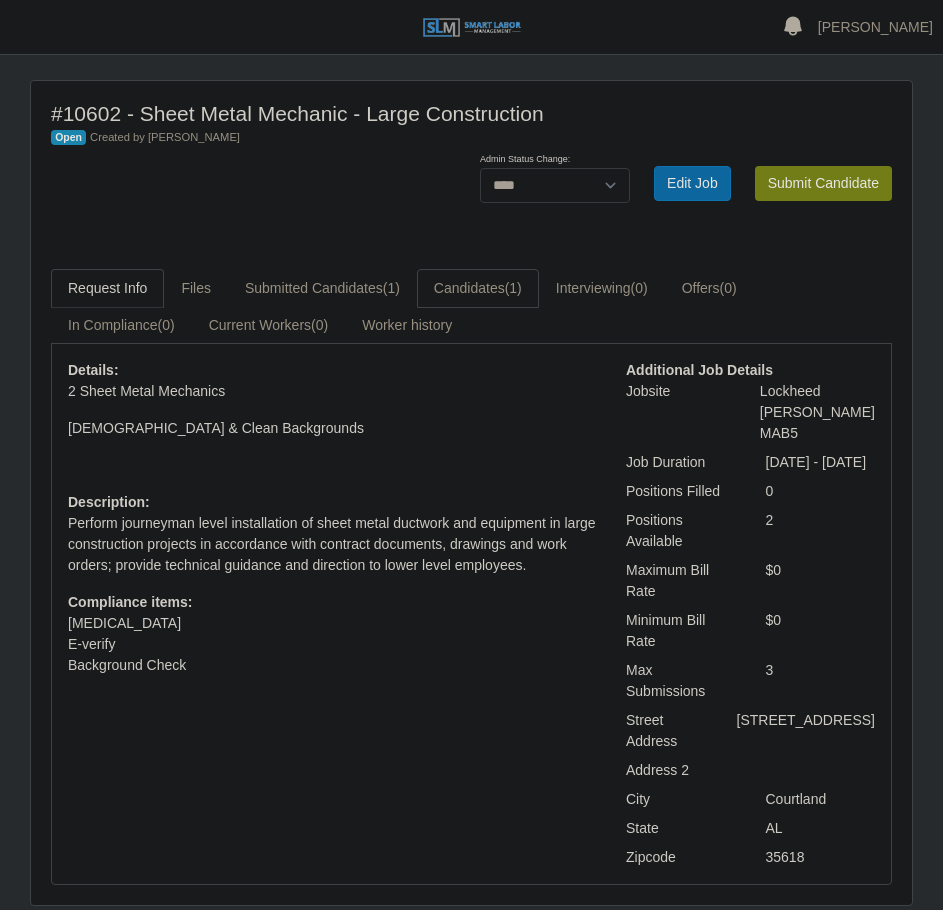click on "Candidates  (1)" at bounding box center [478, 288] 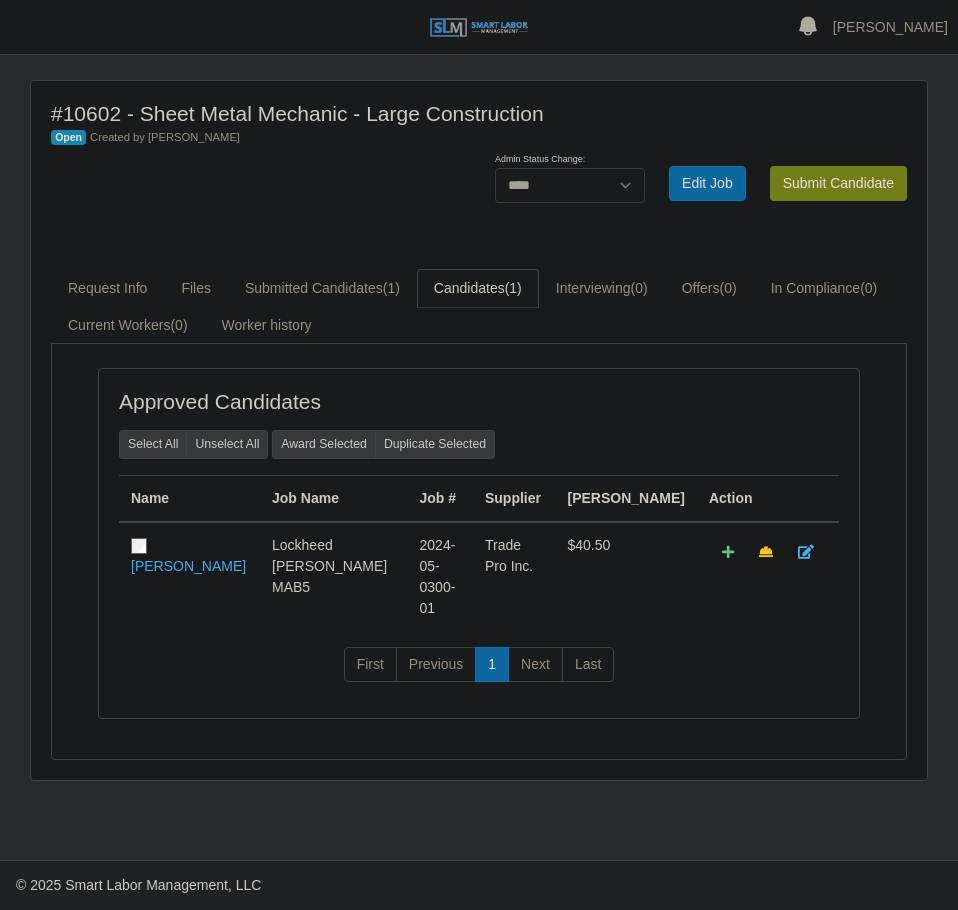 click on "[PERSON_NAME]" at bounding box center (189, 576) 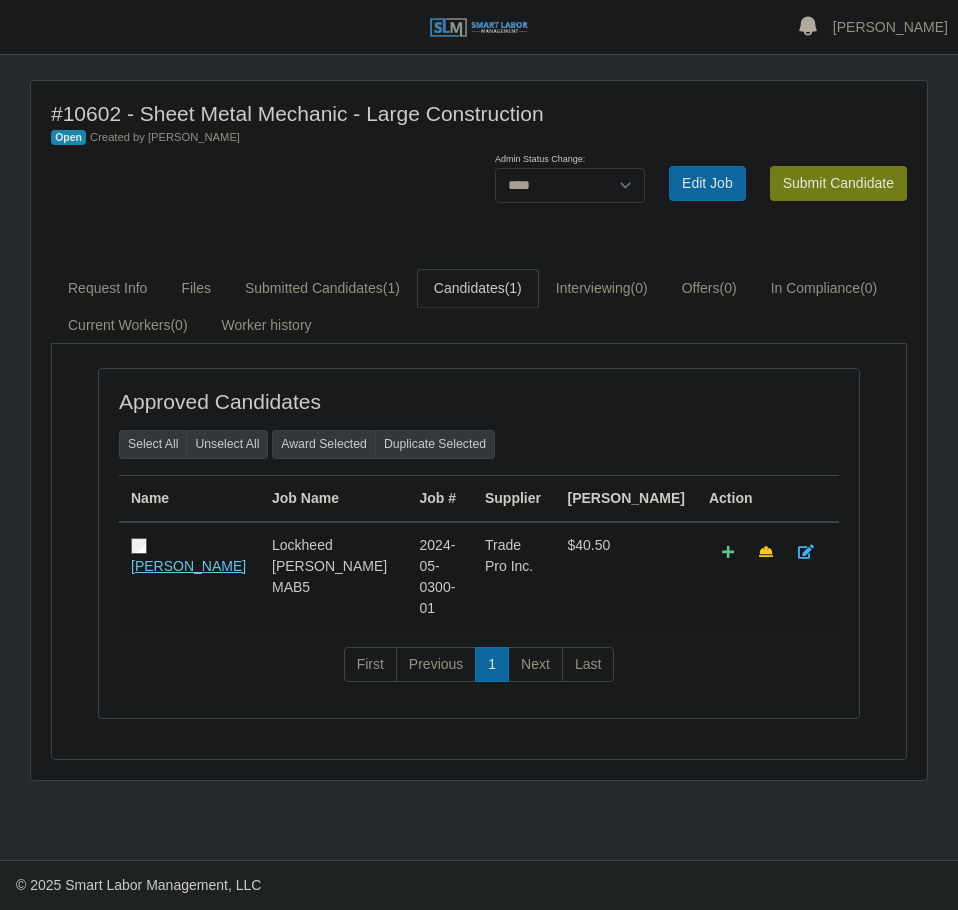 click on "[PERSON_NAME]" at bounding box center [188, 566] 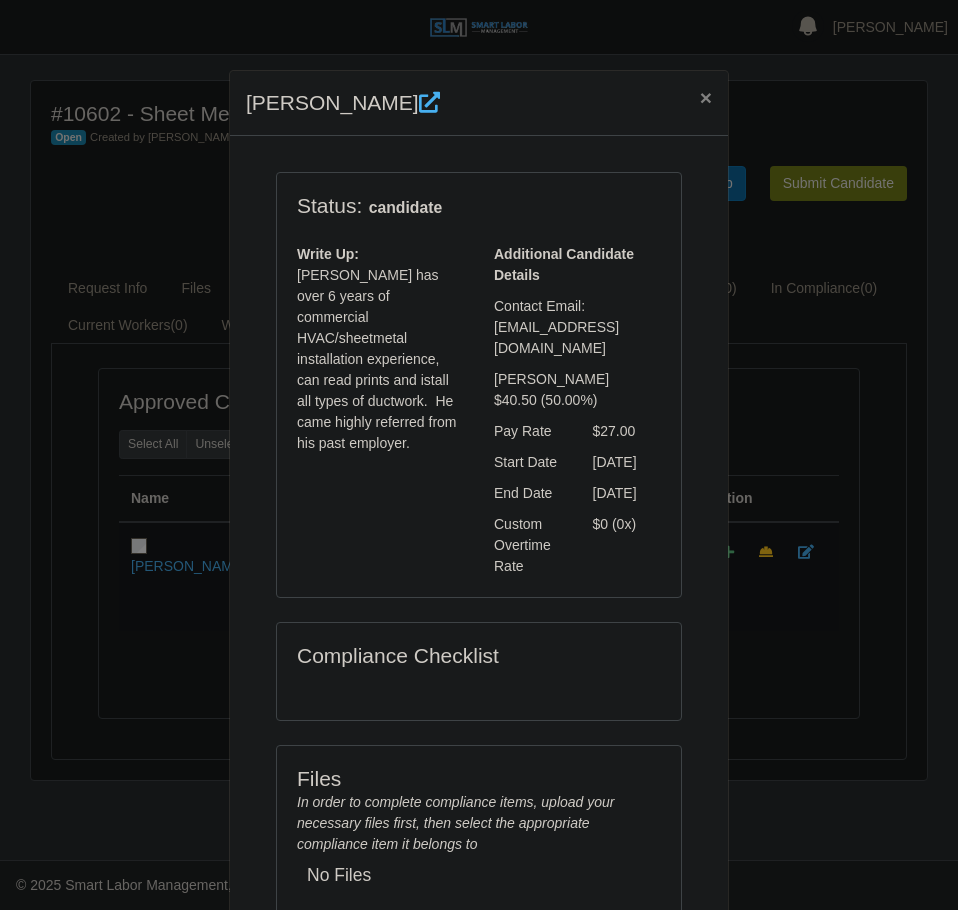 scroll, scrollTop: 153, scrollLeft: 0, axis: vertical 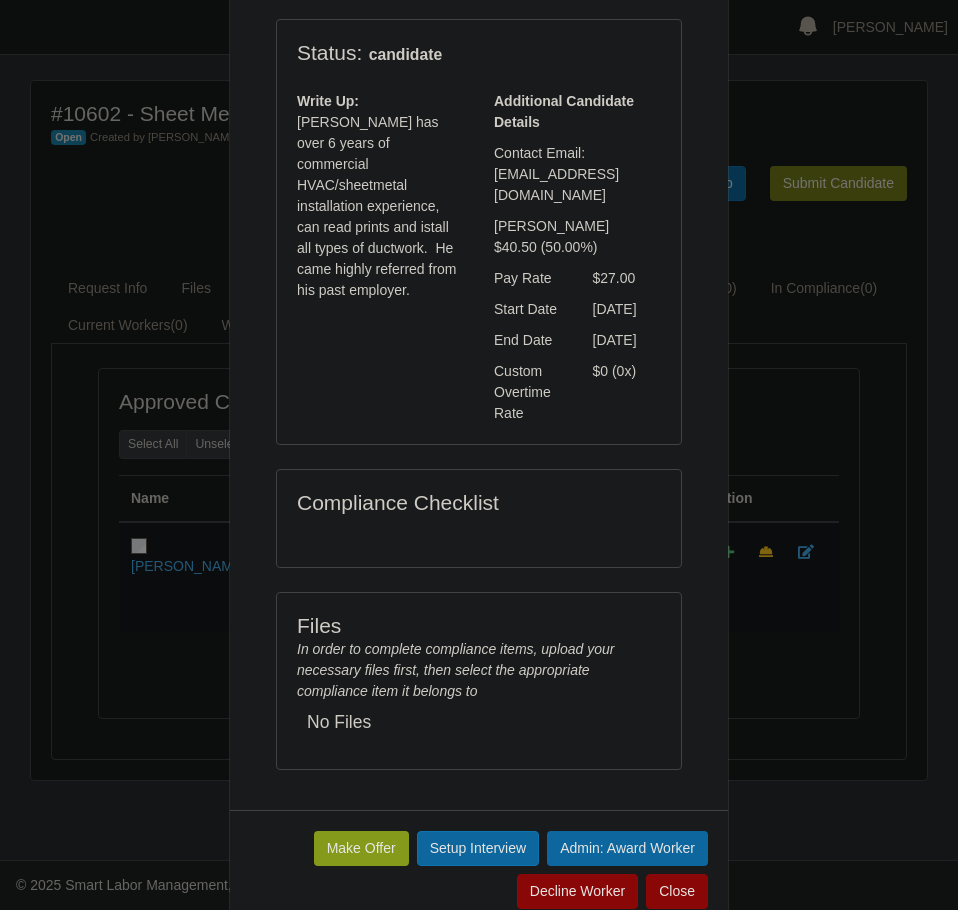 click on "Make Offer" 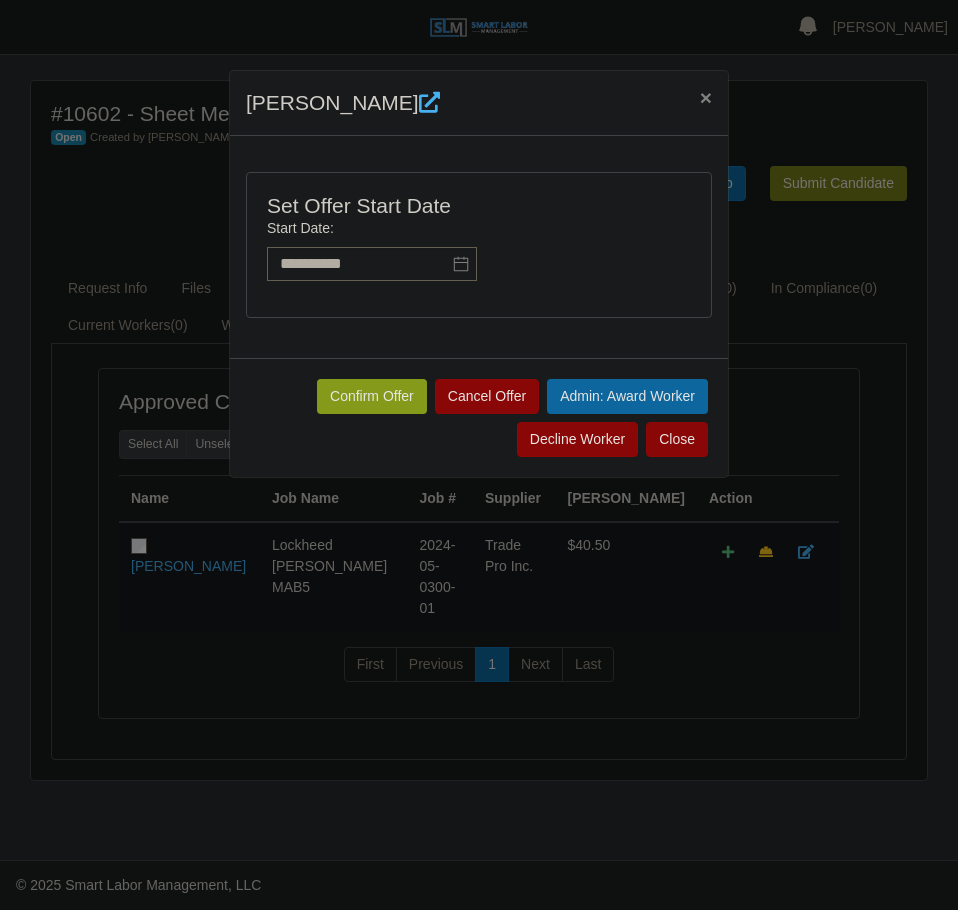 scroll, scrollTop: 0, scrollLeft: 0, axis: both 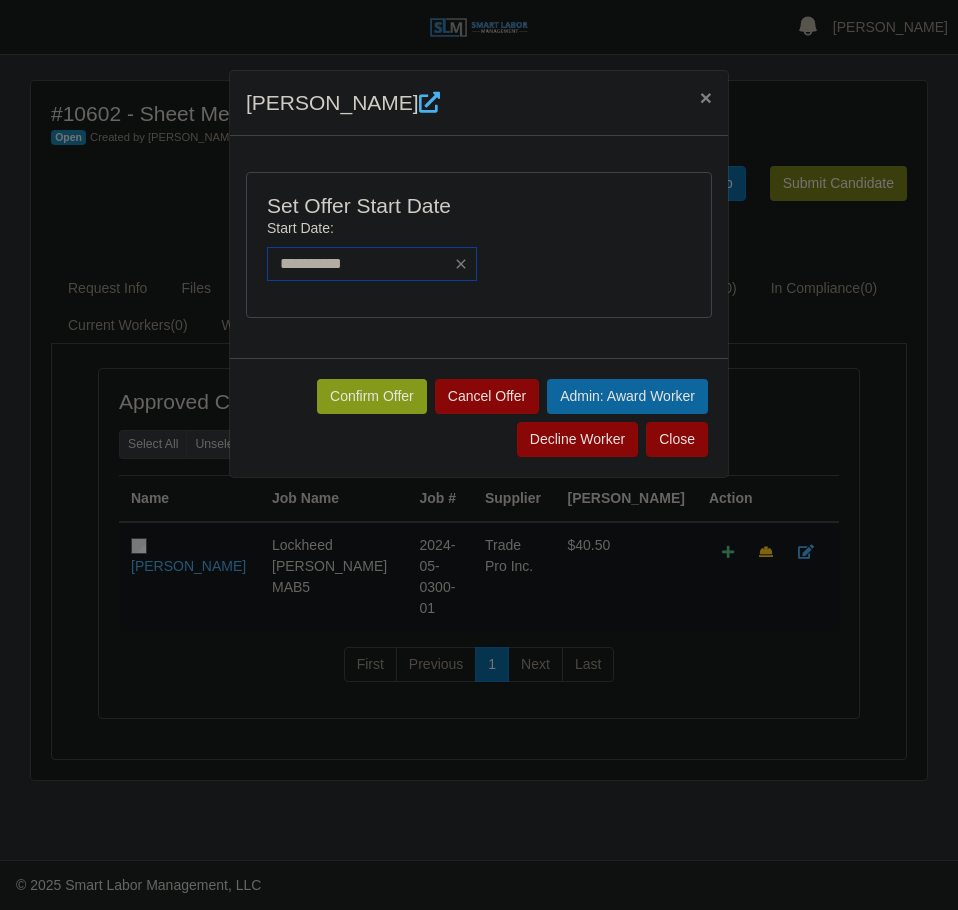 click on "**********" at bounding box center (372, 264) 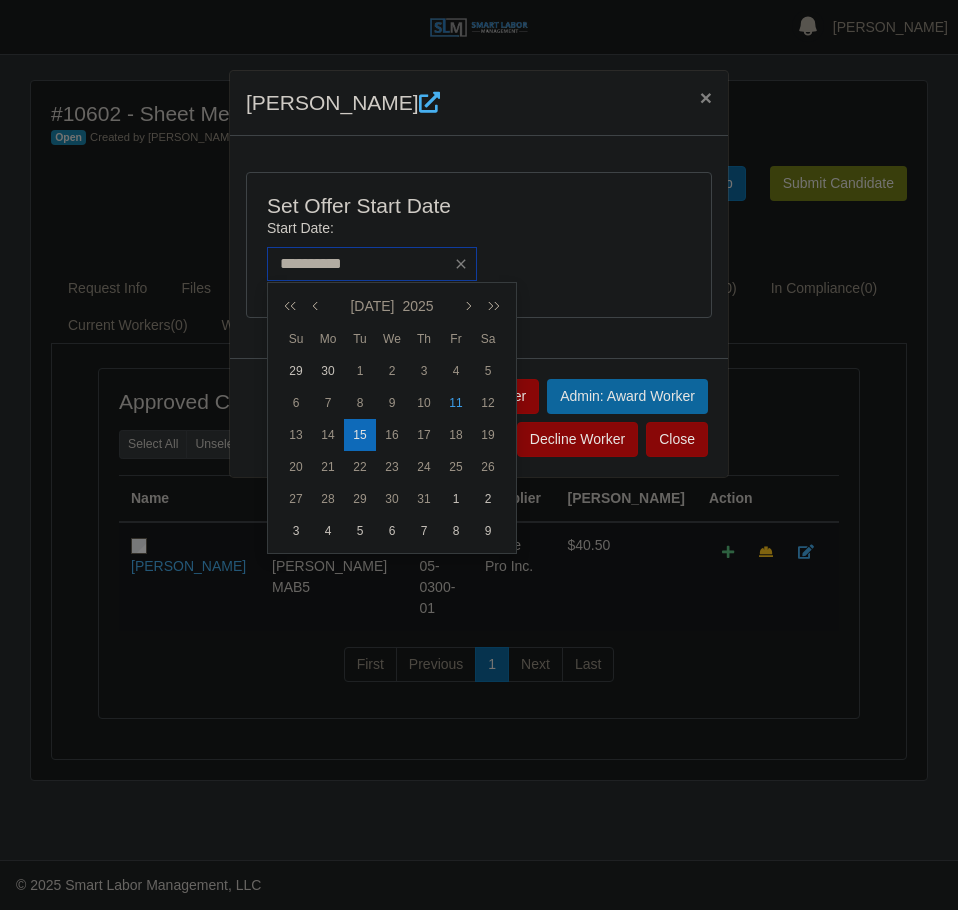 click on "**********" at bounding box center (372, 264) 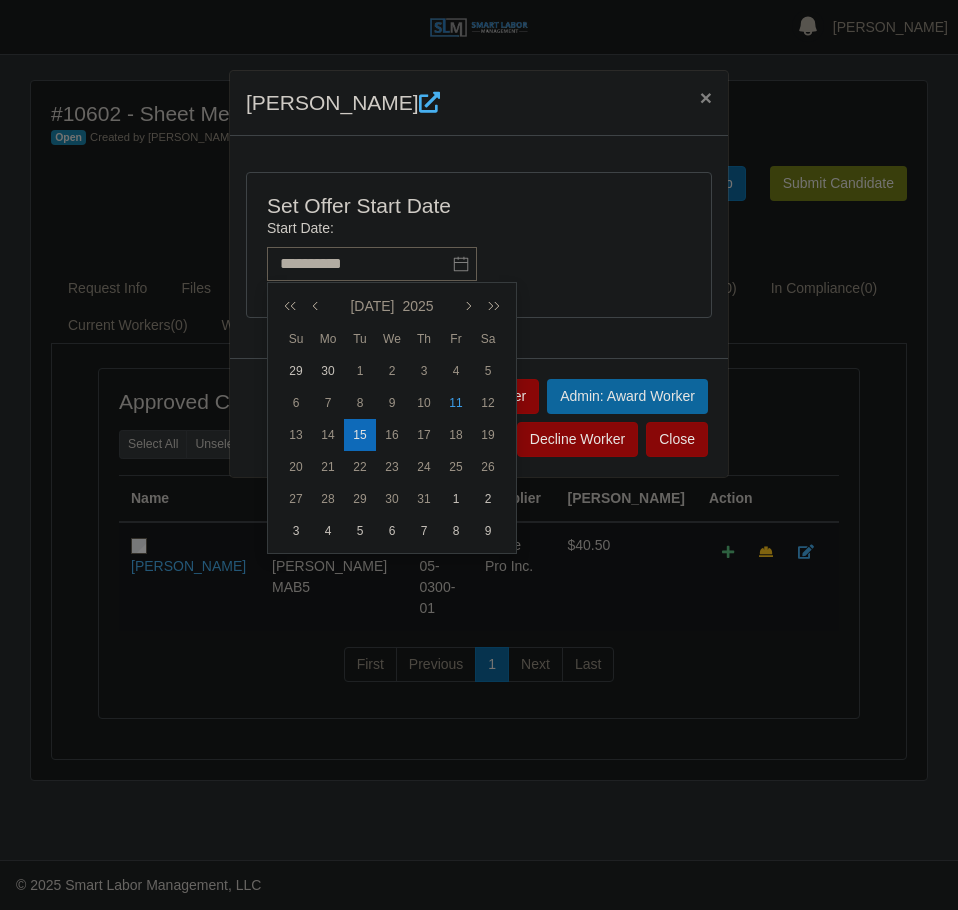 click on "**********" at bounding box center [479, 257] 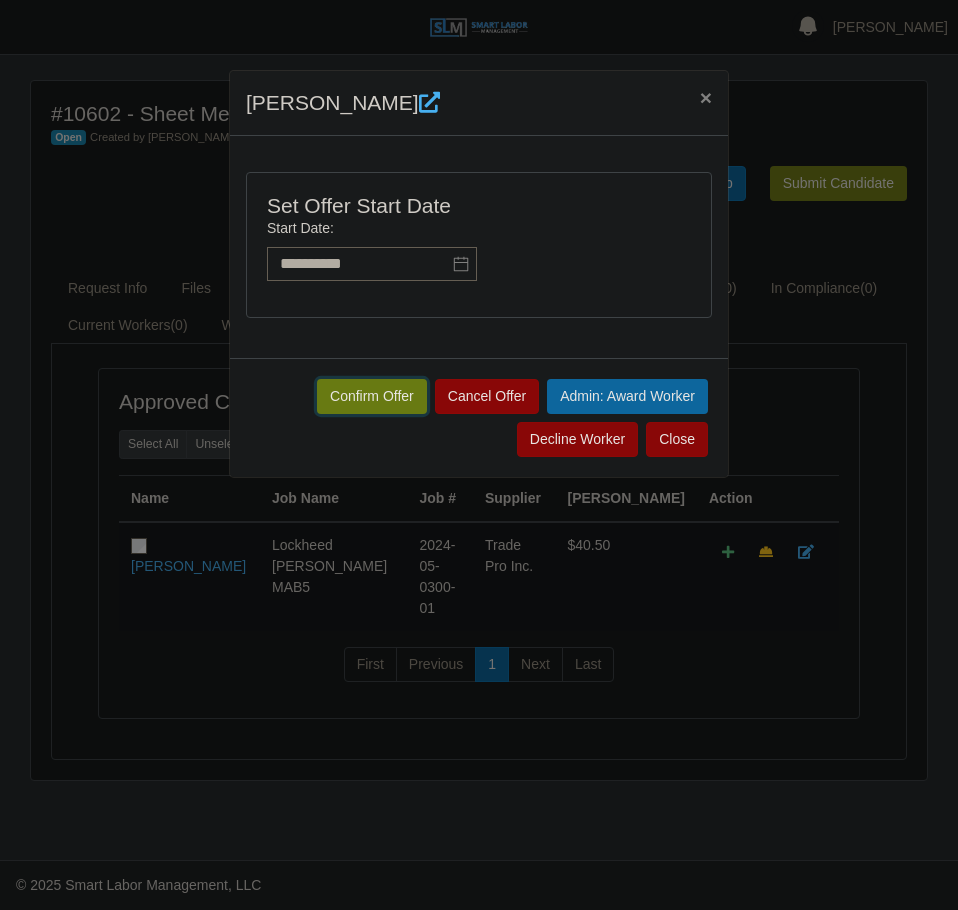 click on "Confirm Offer" 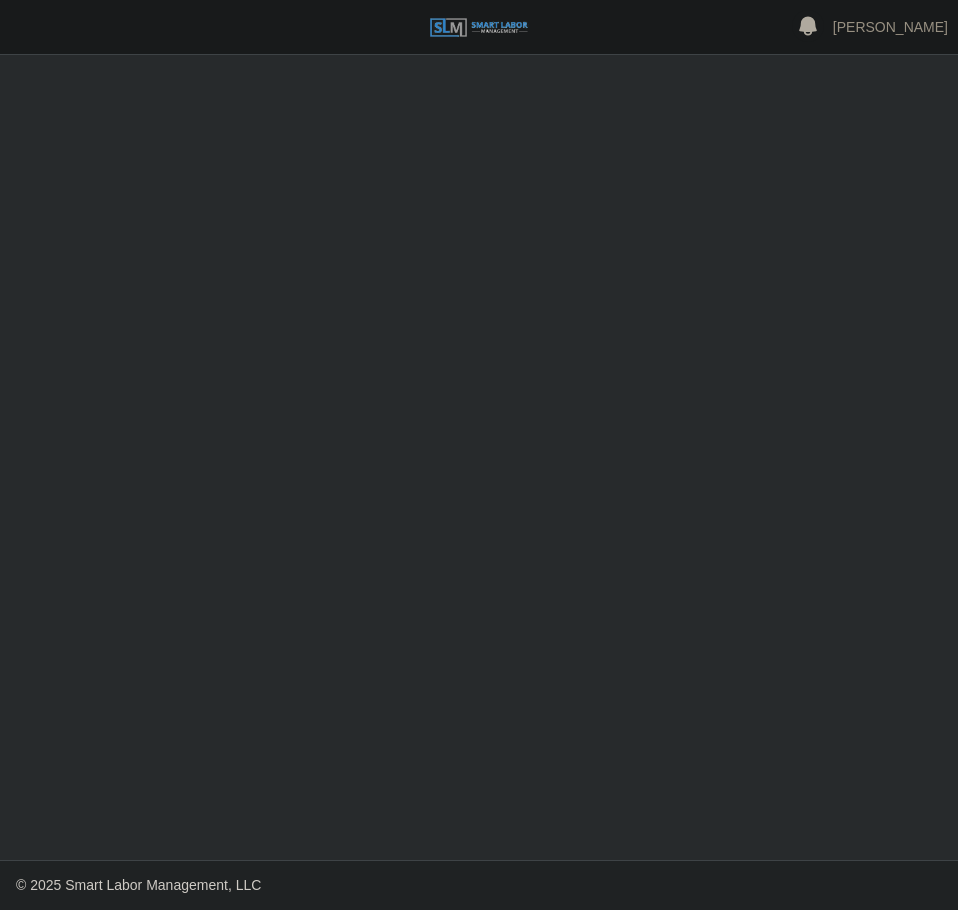 scroll, scrollTop: 0, scrollLeft: 0, axis: both 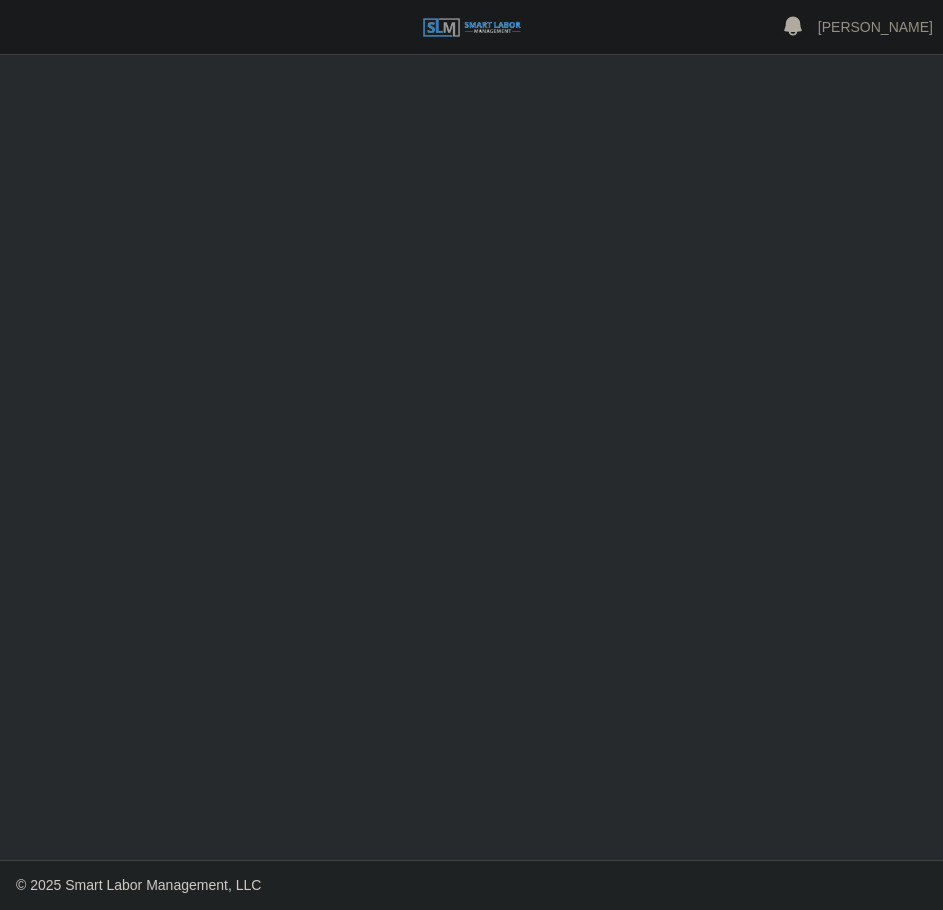 select on "****" 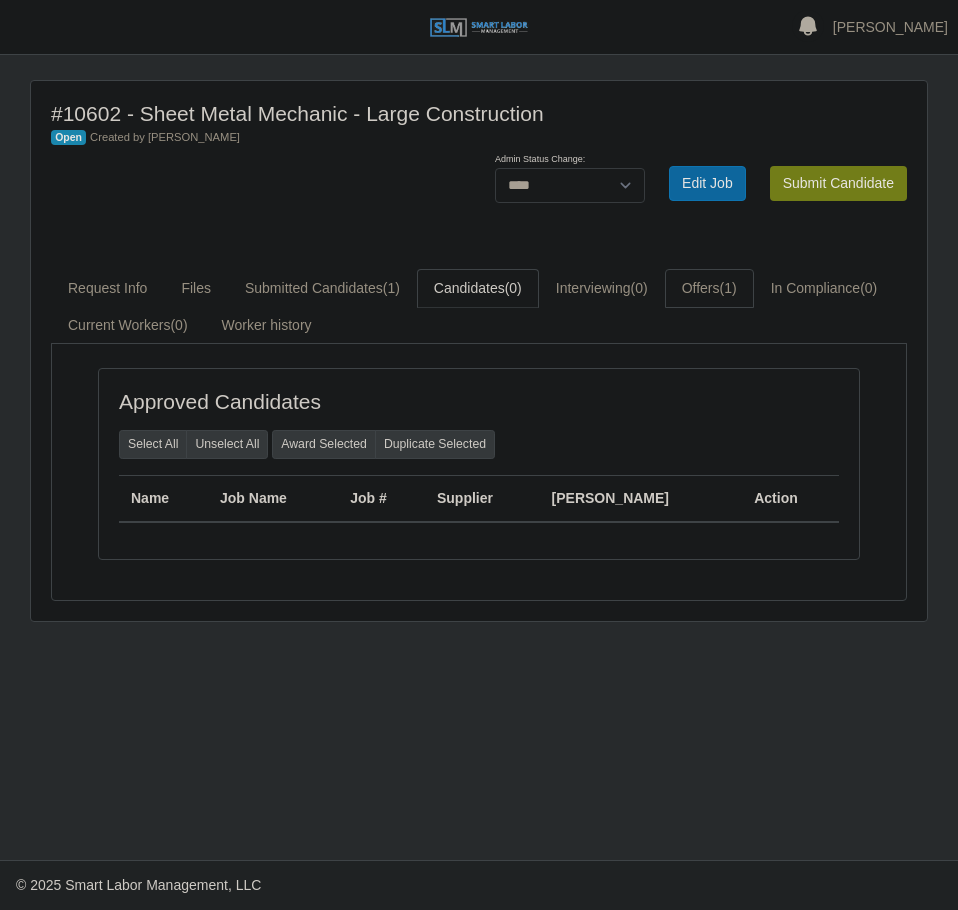 click on "Offers  (1)" at bounding box center [709, 288] 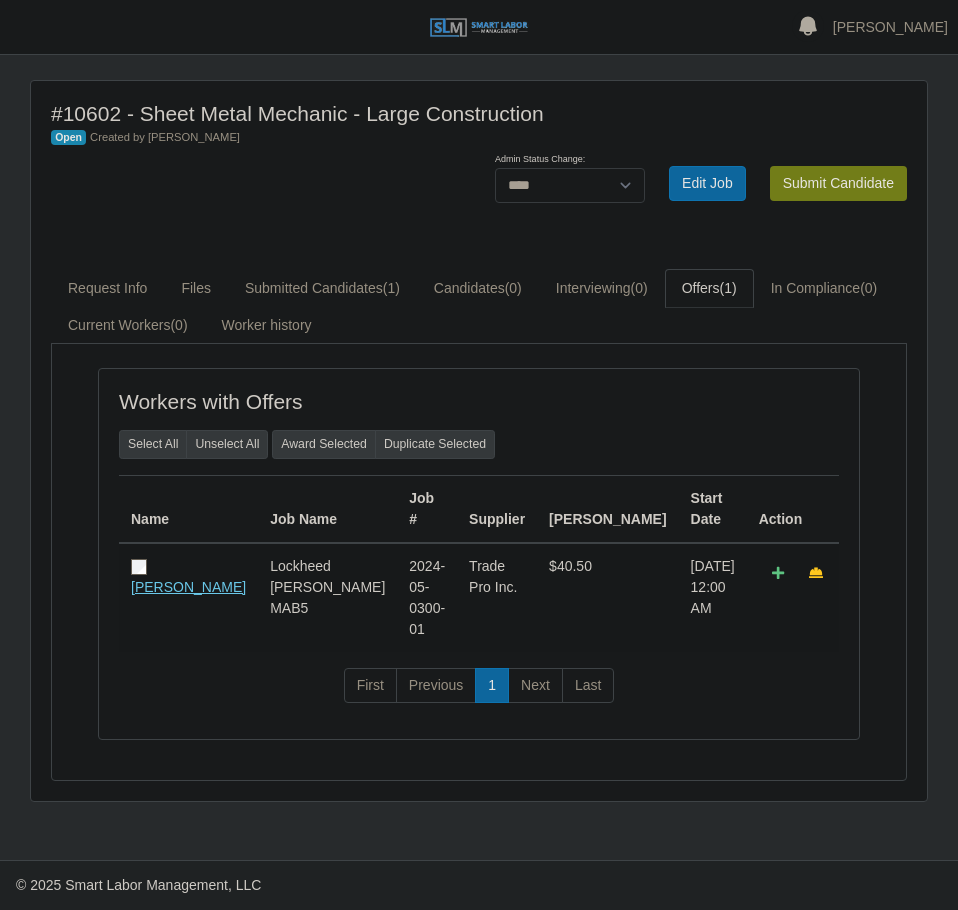 click on "[PERSON_NAME]" at bounding box center [188, 587] 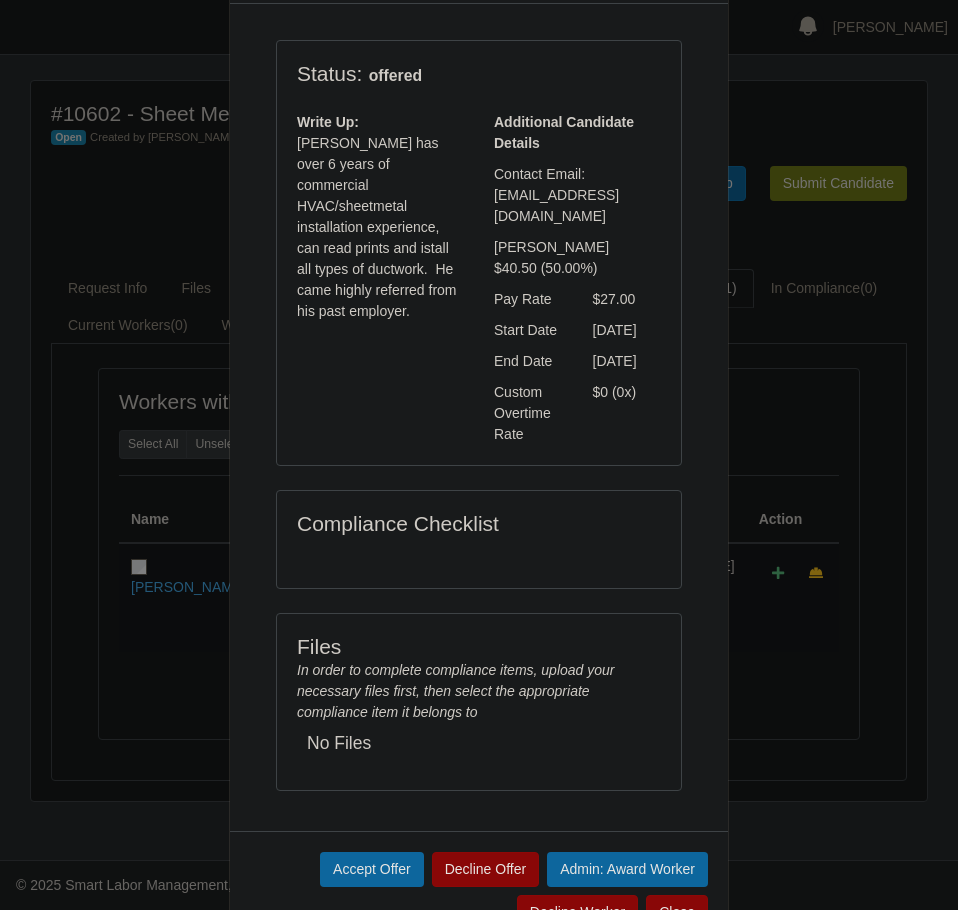 scroll, scrollTop: 180, scrollLeft: 0, axis: vertical 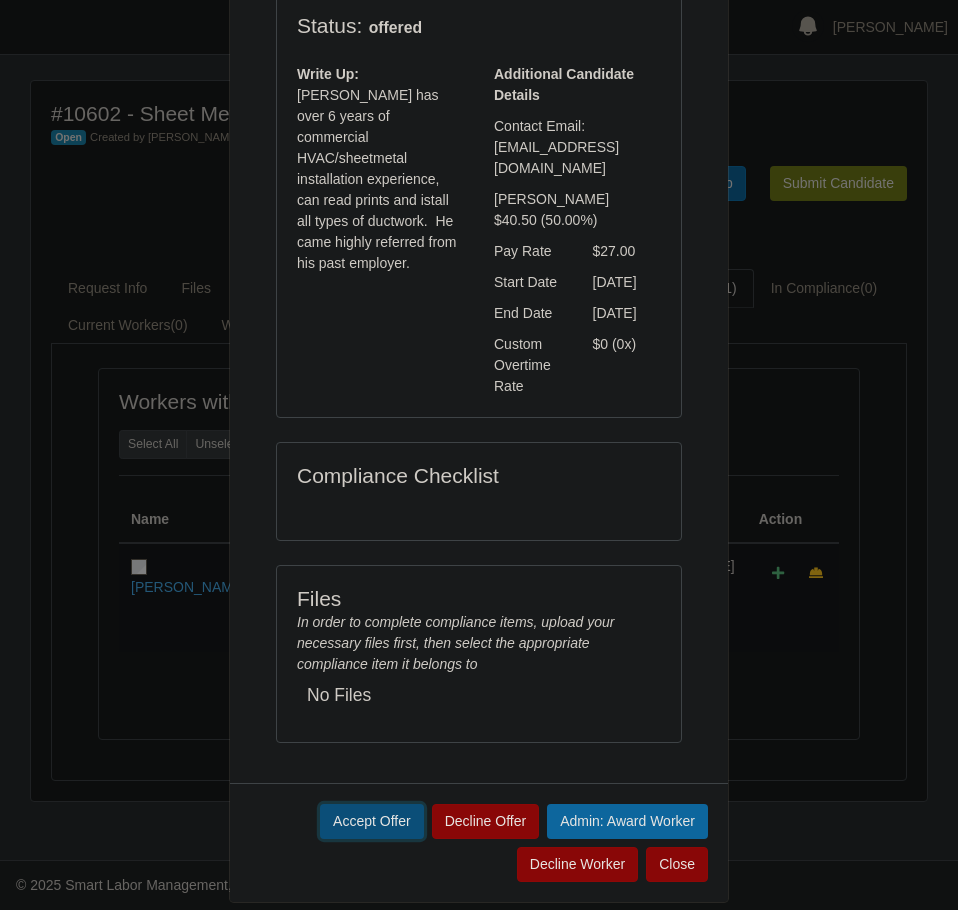 click on "Accept Offer" 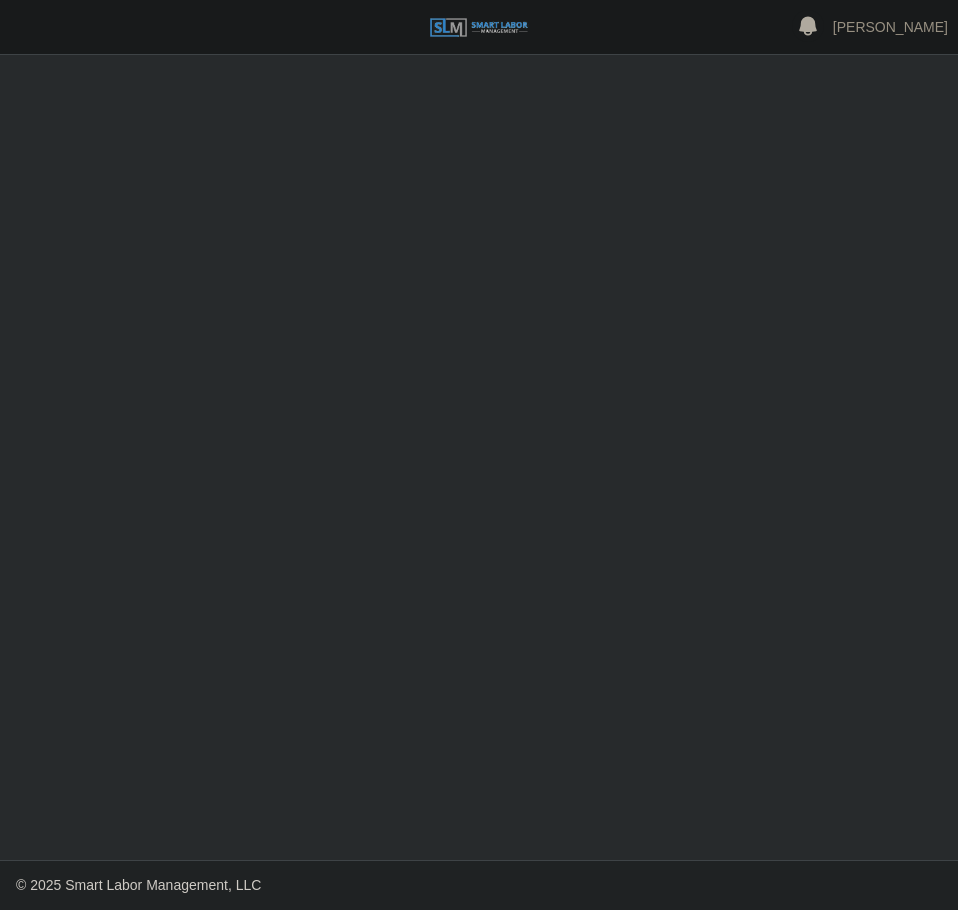 scroll, scrollTop: 0, scrollLeft: 0, axis: both 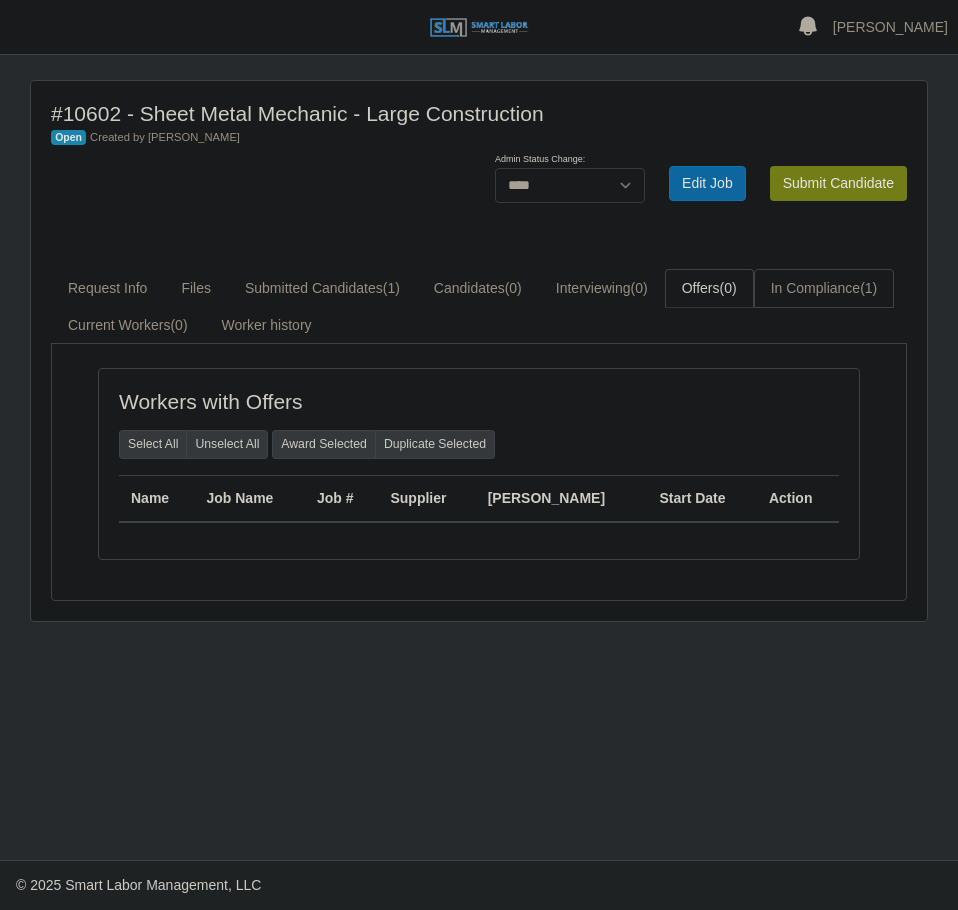 click on "In Compliance  (1)" at bounding box center [824, 288] 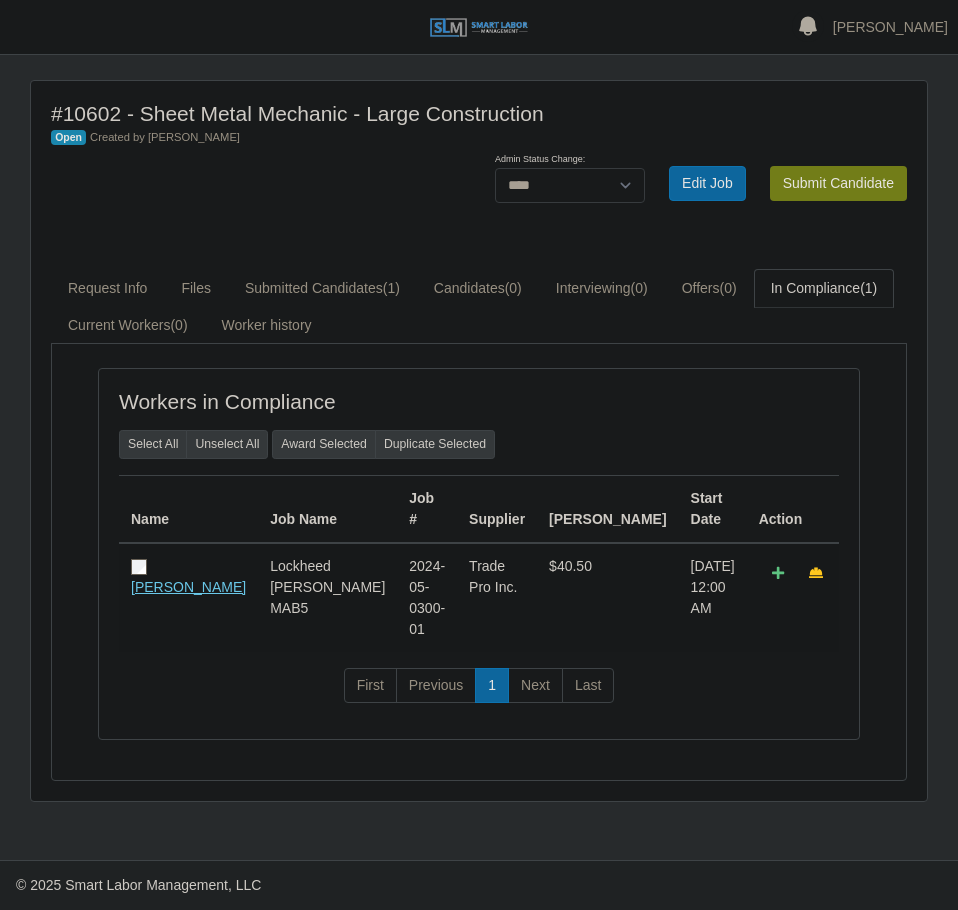 click on "[PERSON_NAME]" at bounding box center (188, 587) 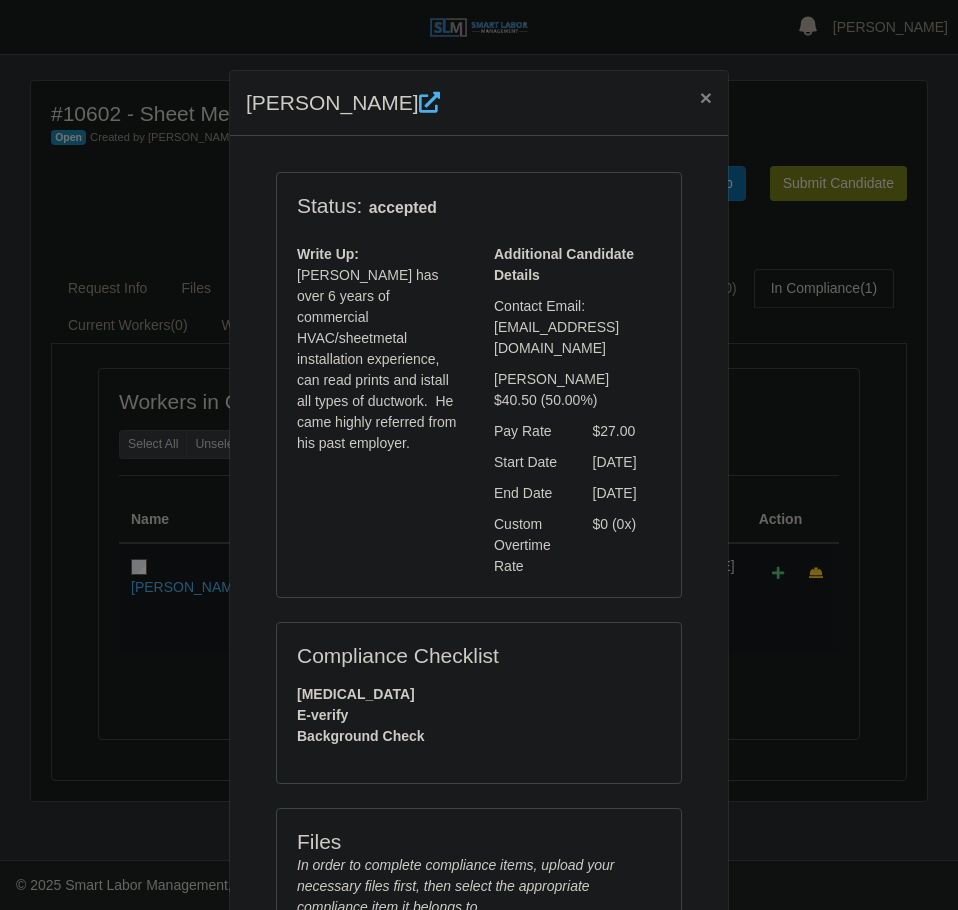 scroll, scrollTop: 323, scrollLeft: 0, axis: vertical 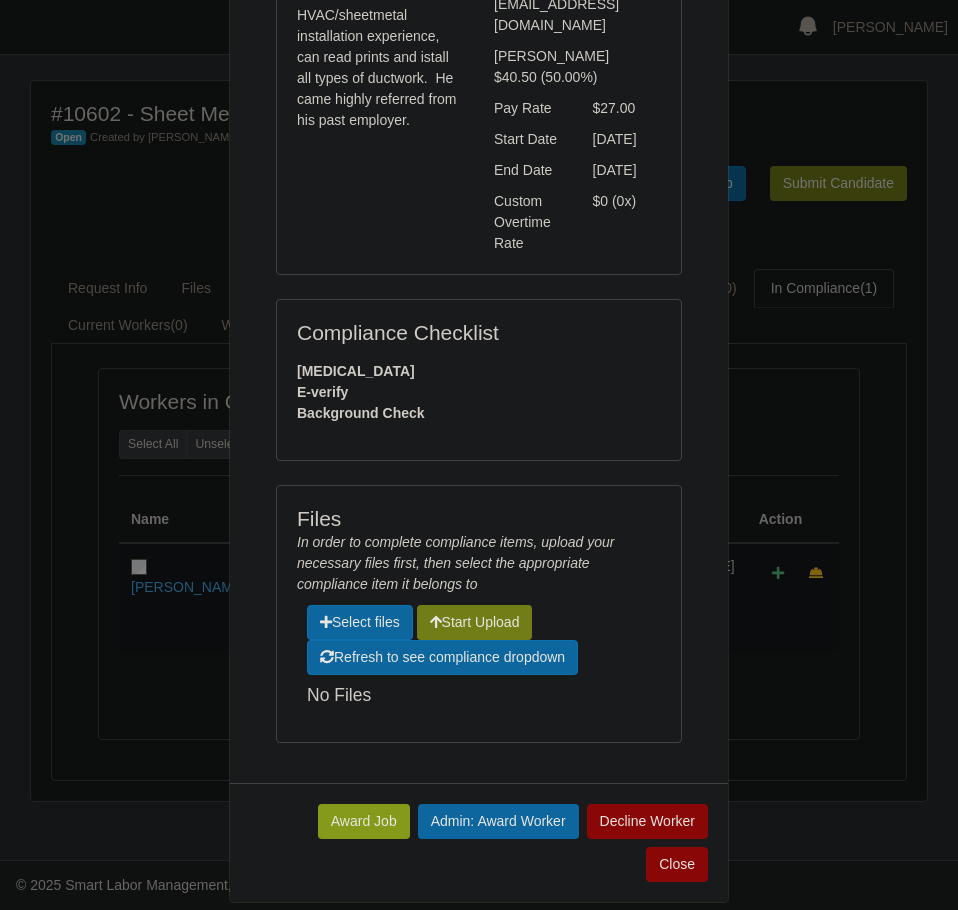 click on "Award Job" 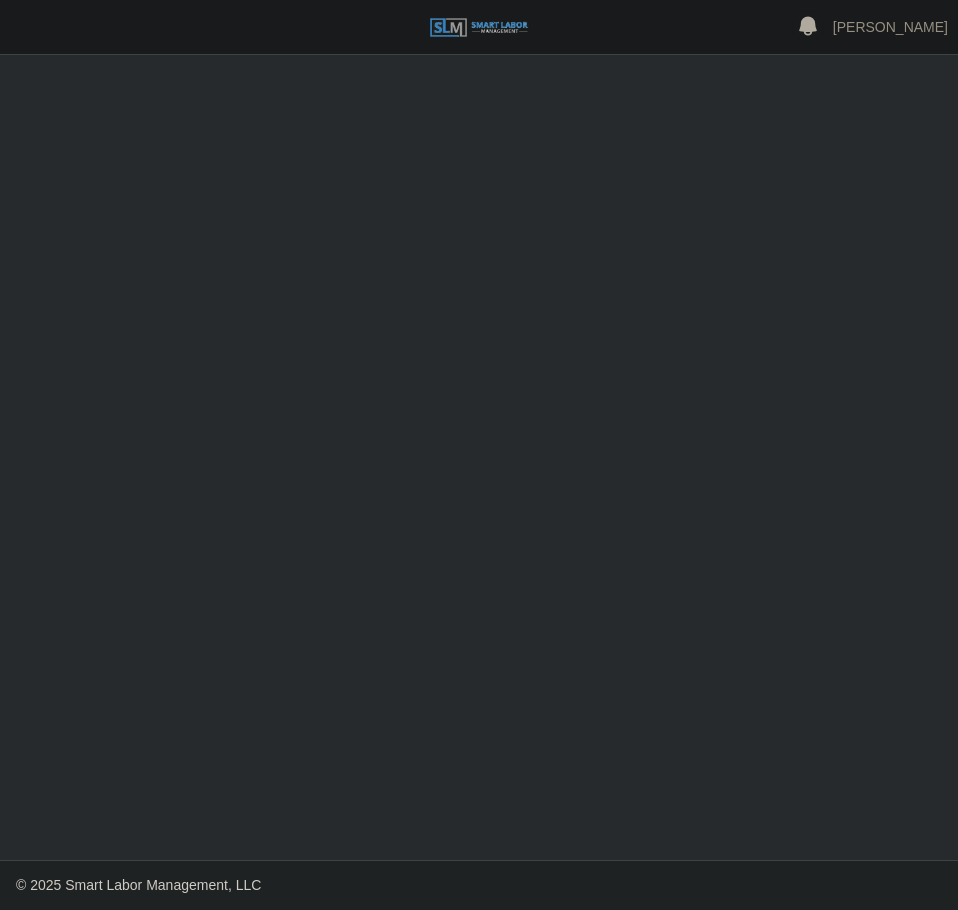 scroll, scrollTop: 0, scrollLeft: 0, axis: both 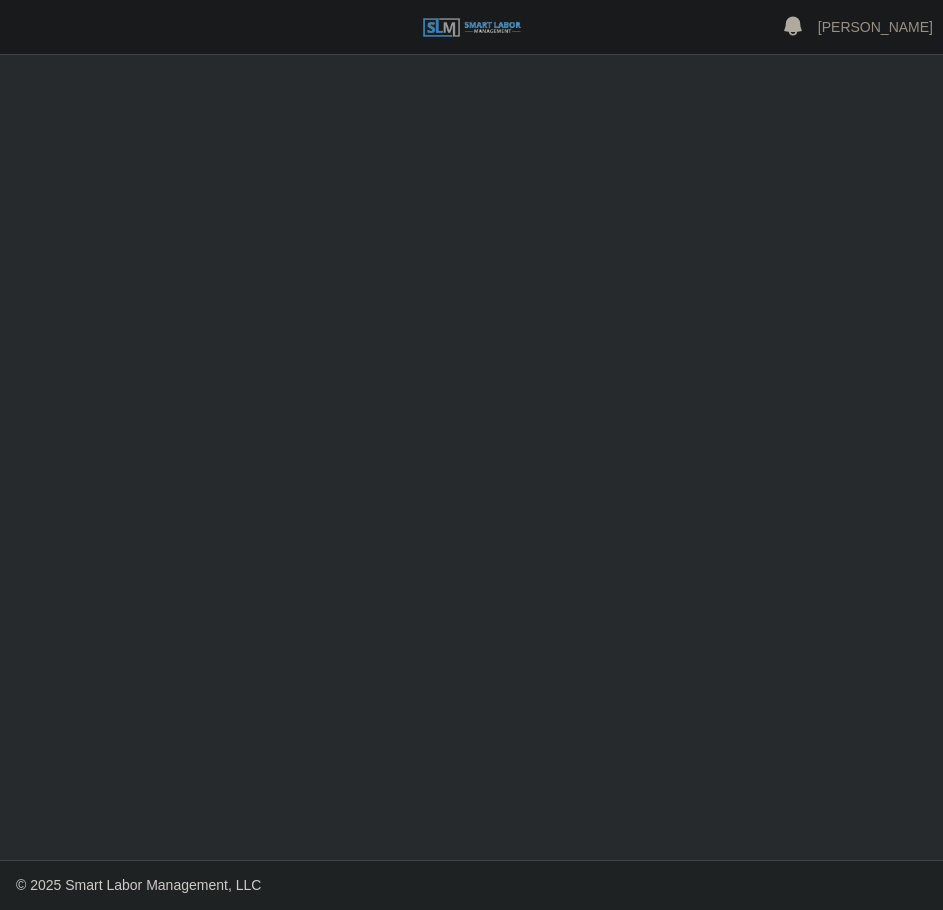 select on "****" 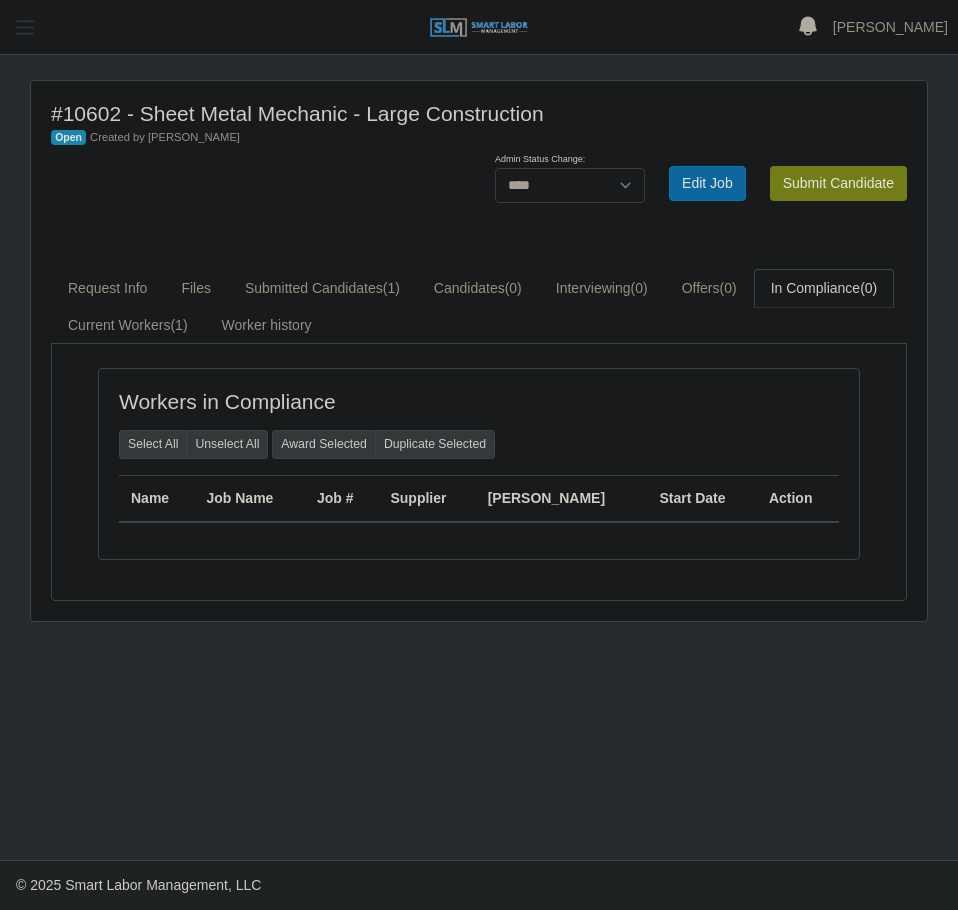 click at bounding box center [25, 27] 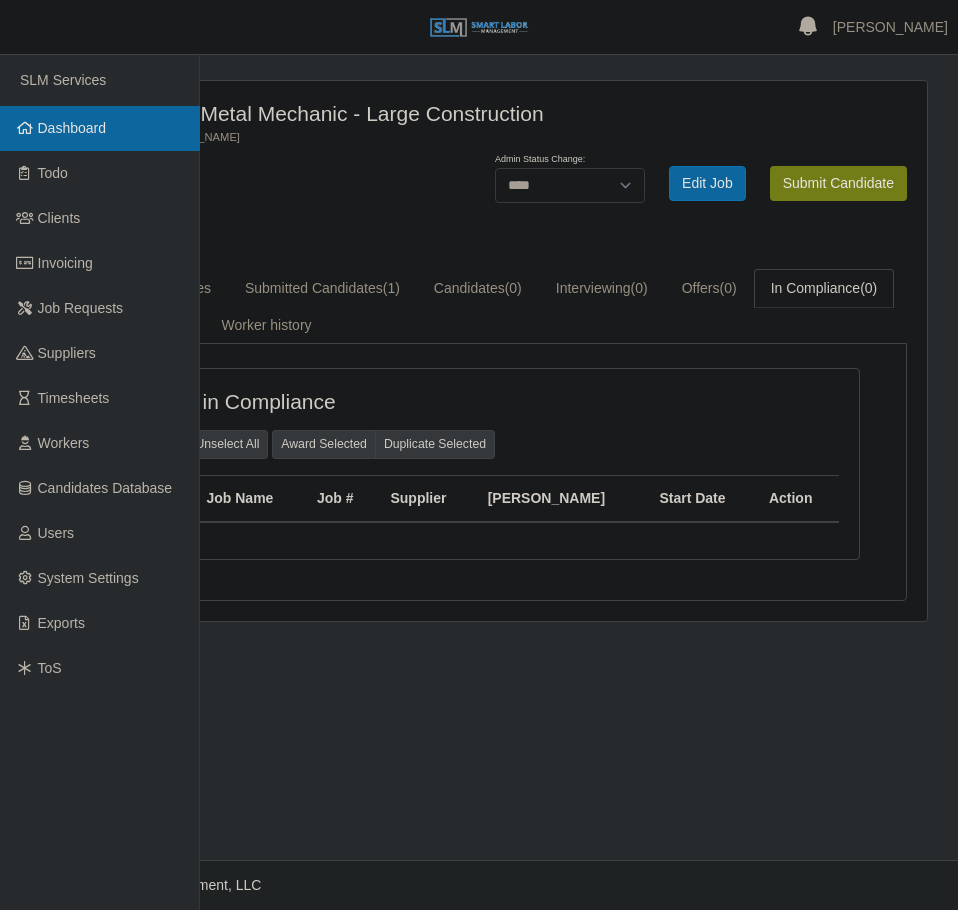 click on "Dashboard" at bounding box center [100, 128] 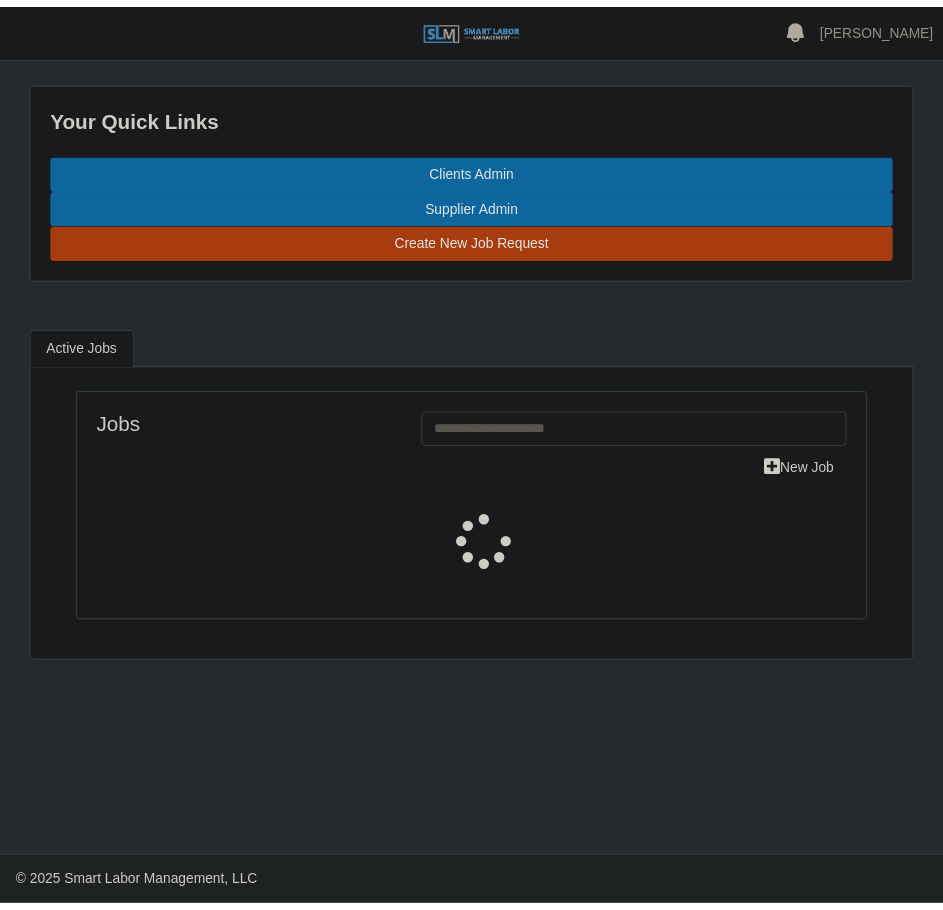 scroll, scrollTop: 0, scrollLeft: 0, axis: both 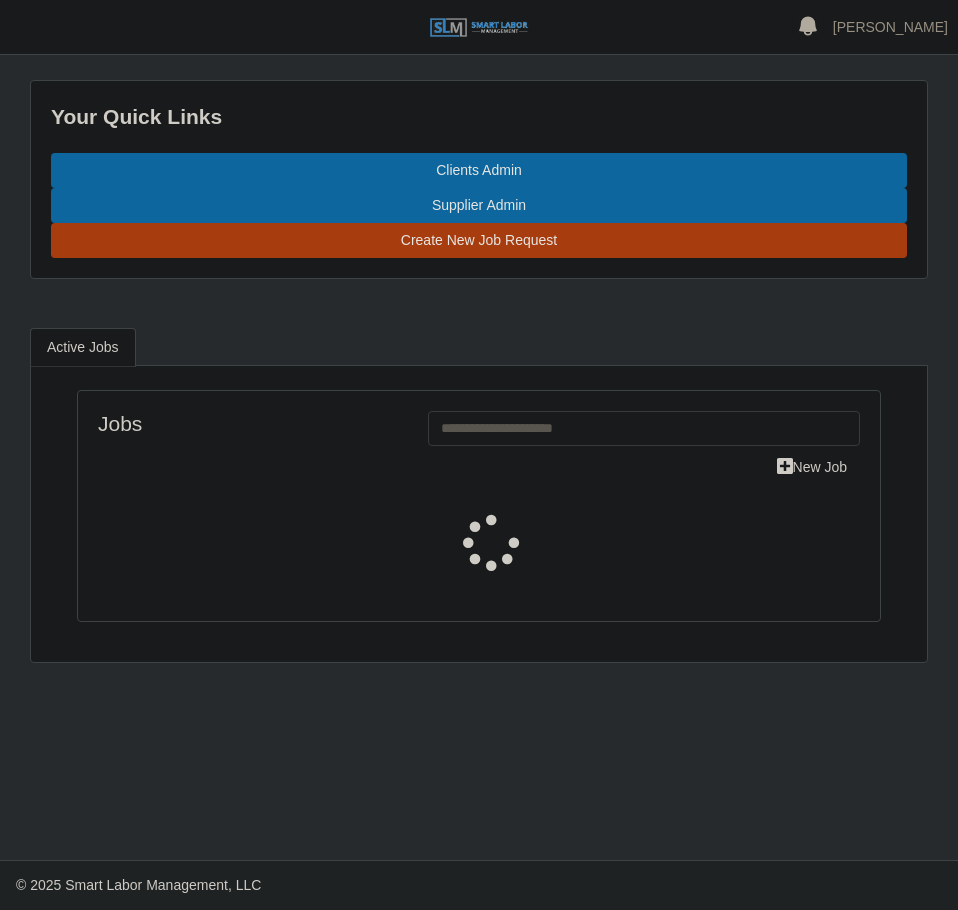 select on "****" 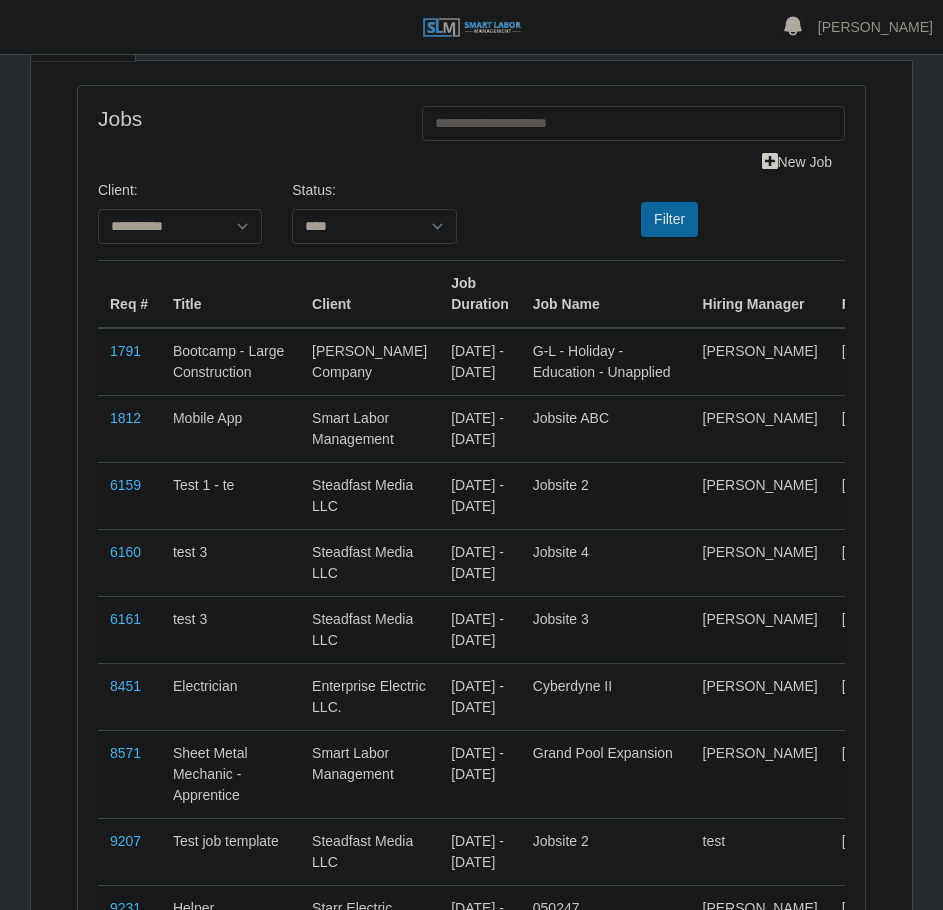 scroll, scrollTop: 0, scrollLeft: 0, axis: both 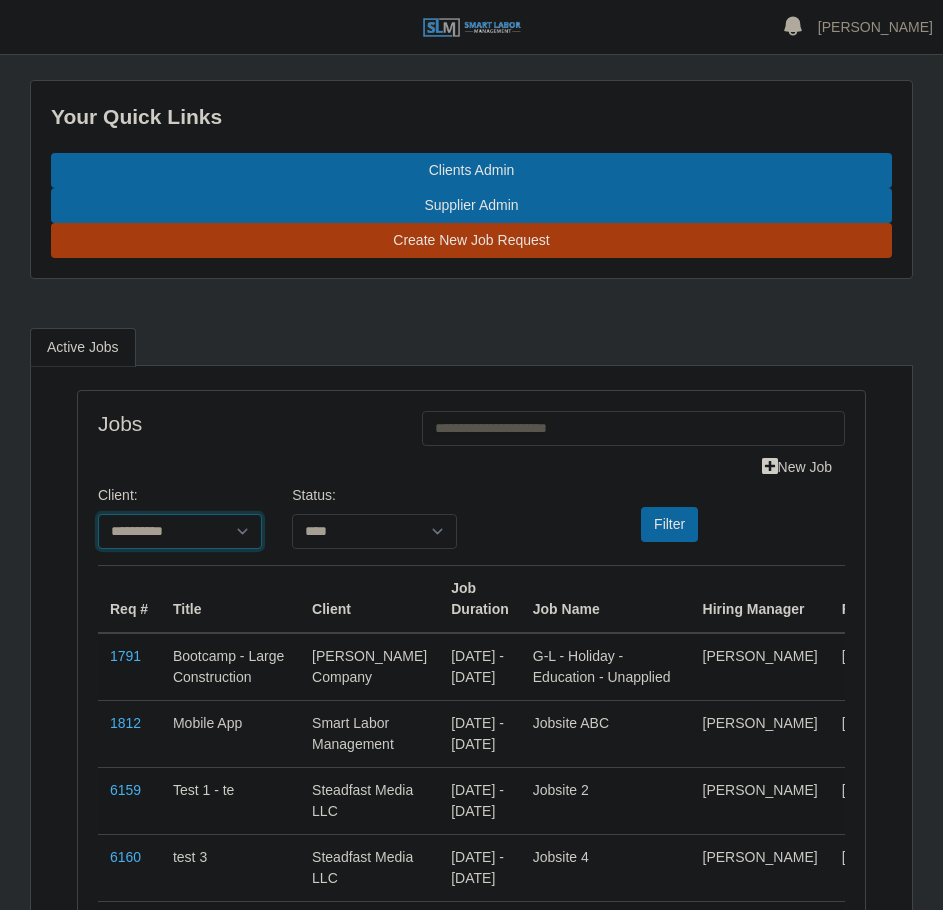 click on "**********" at bounding box center [180, 531] 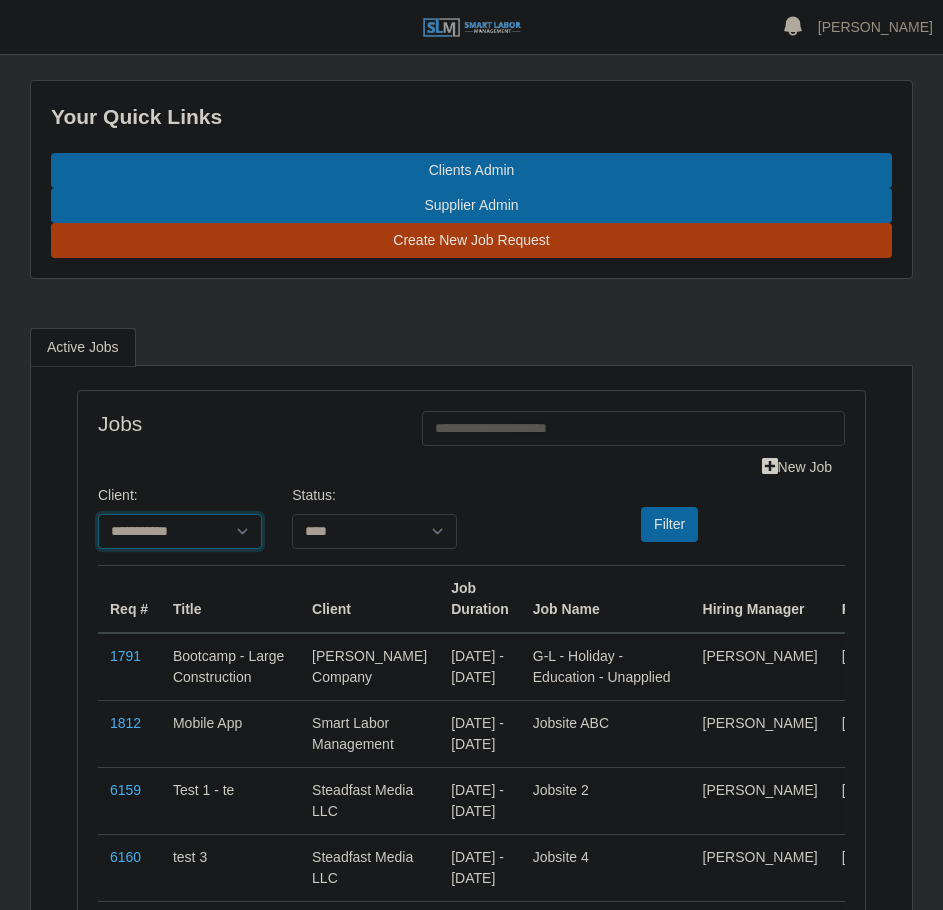 click on "**********" at bounding box center (180, 531) 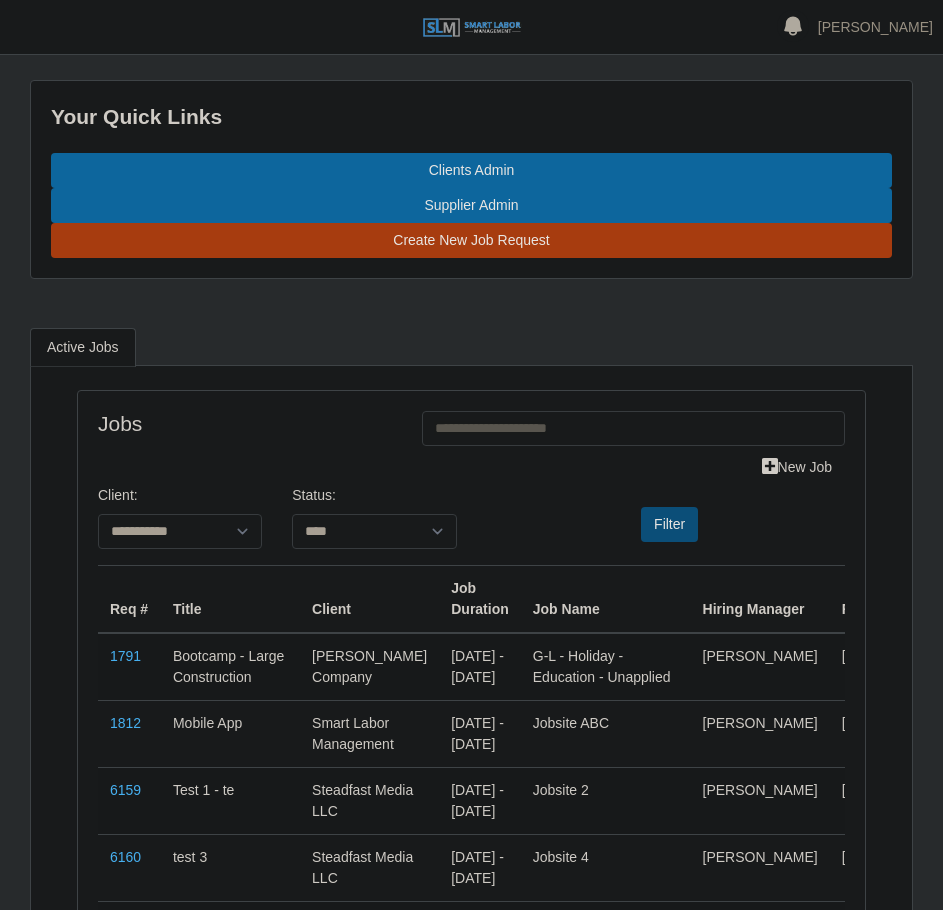 click on "Filter" at bounding box center (669, 524) 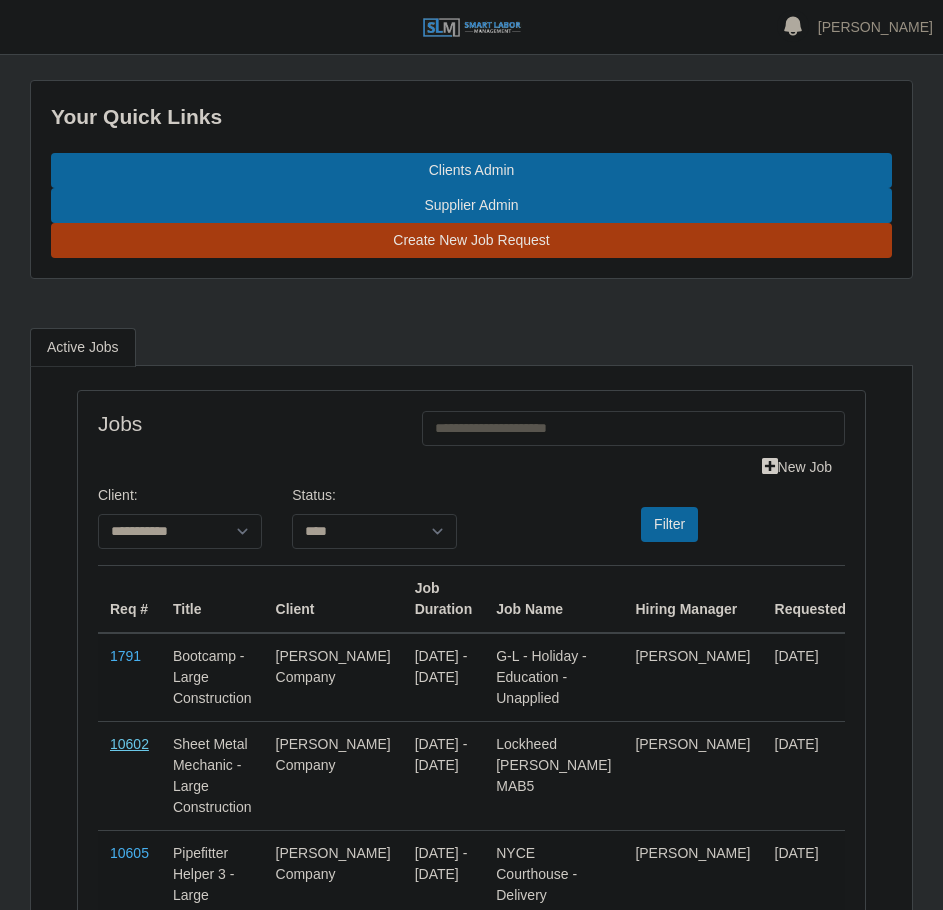 click on "10602" at bounding box center [129, 744] 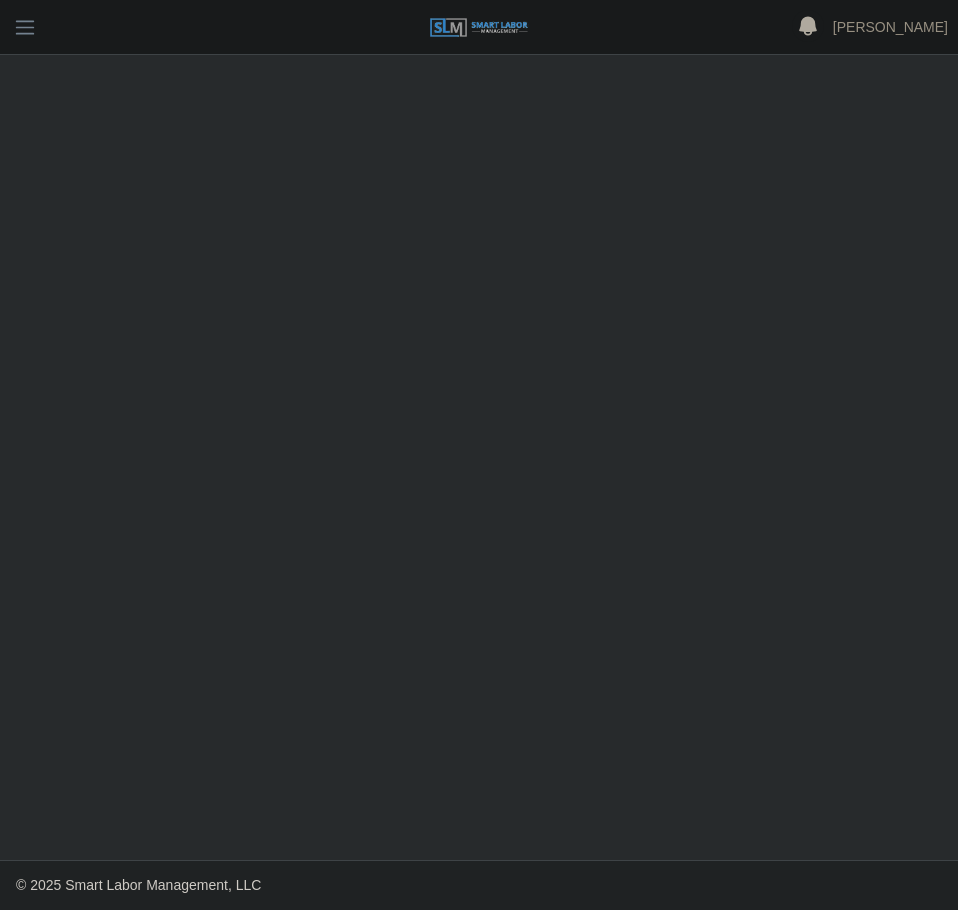 scroll, scrollTop: 0, scrollLeft: 0, axis: both 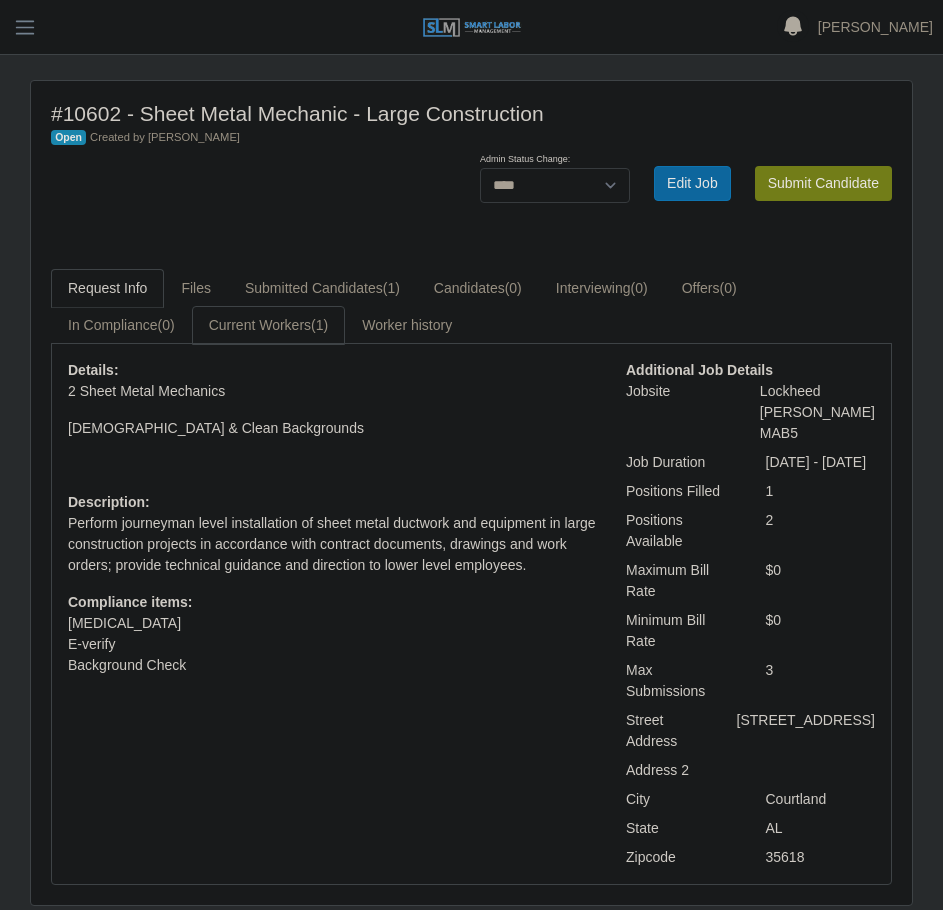 click on "Current Workers  (1)" at bounding box center (269, 325) 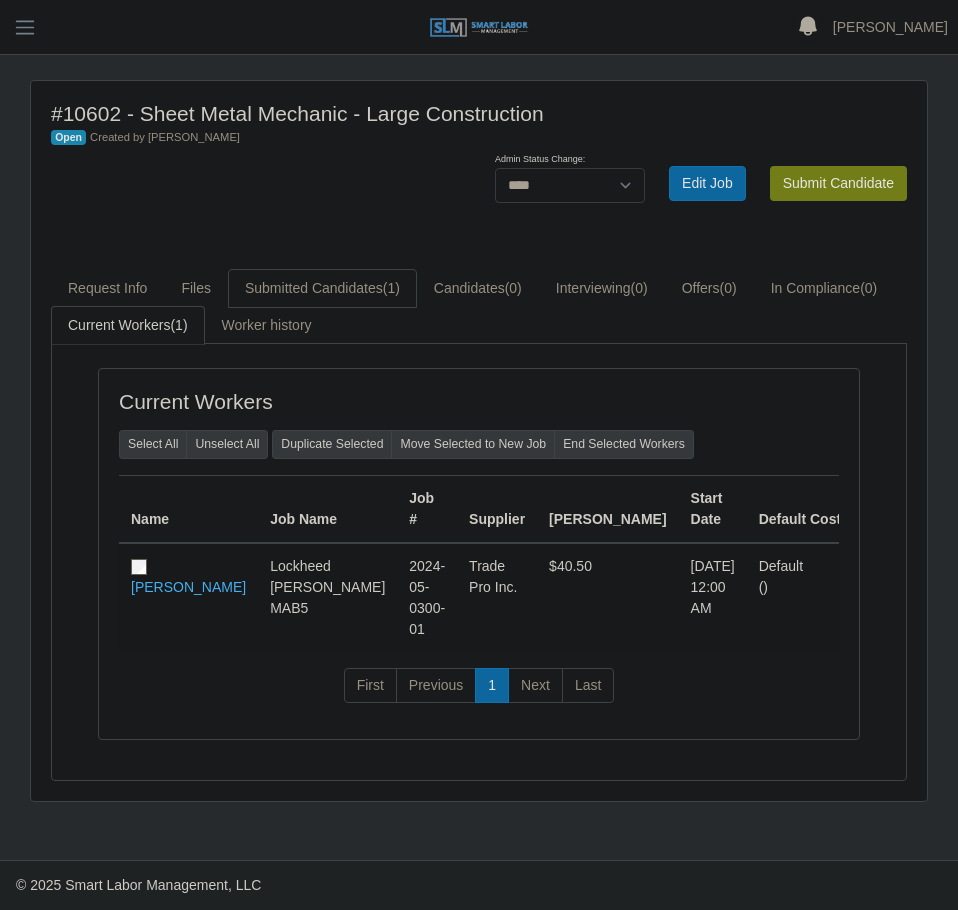 click on "Submitted Candidates
(1)" at bounding box center (322, 288) 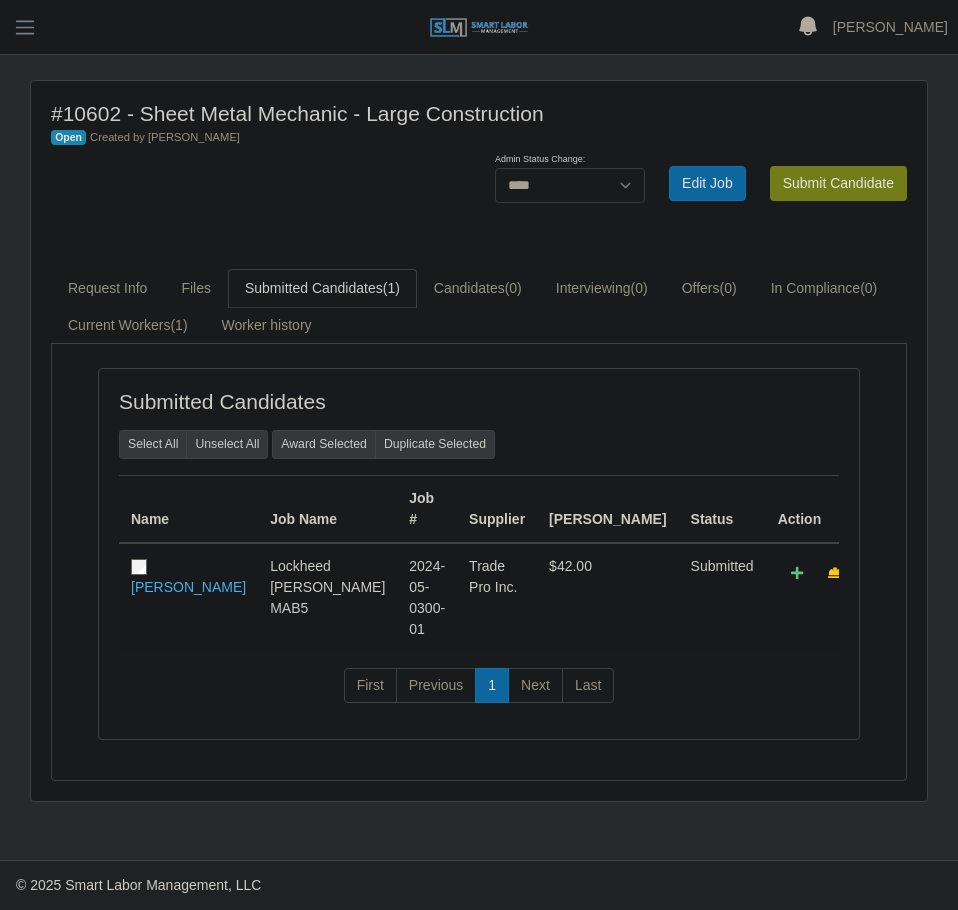 drag, startPoint x: 30, startPoint y: 36, endPoint x: 89, endPoint y: 102, distance: 88.52683 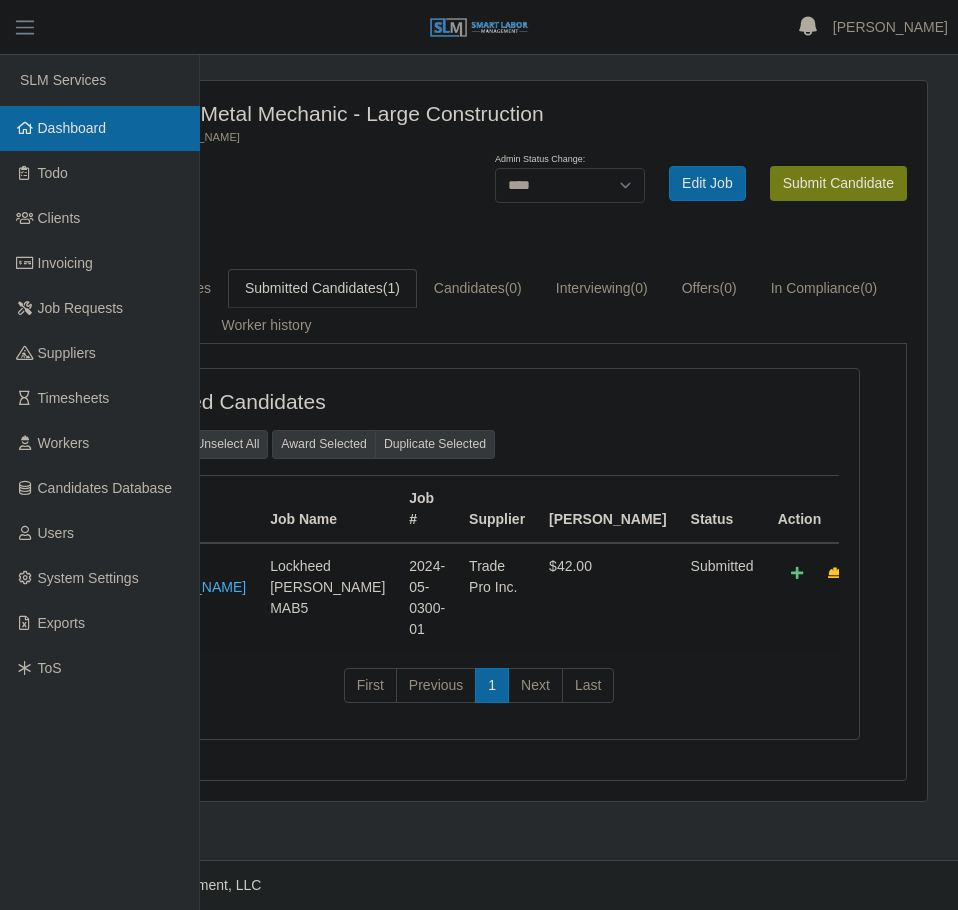 click on "Dashboard" at bounding box center (100, 128) 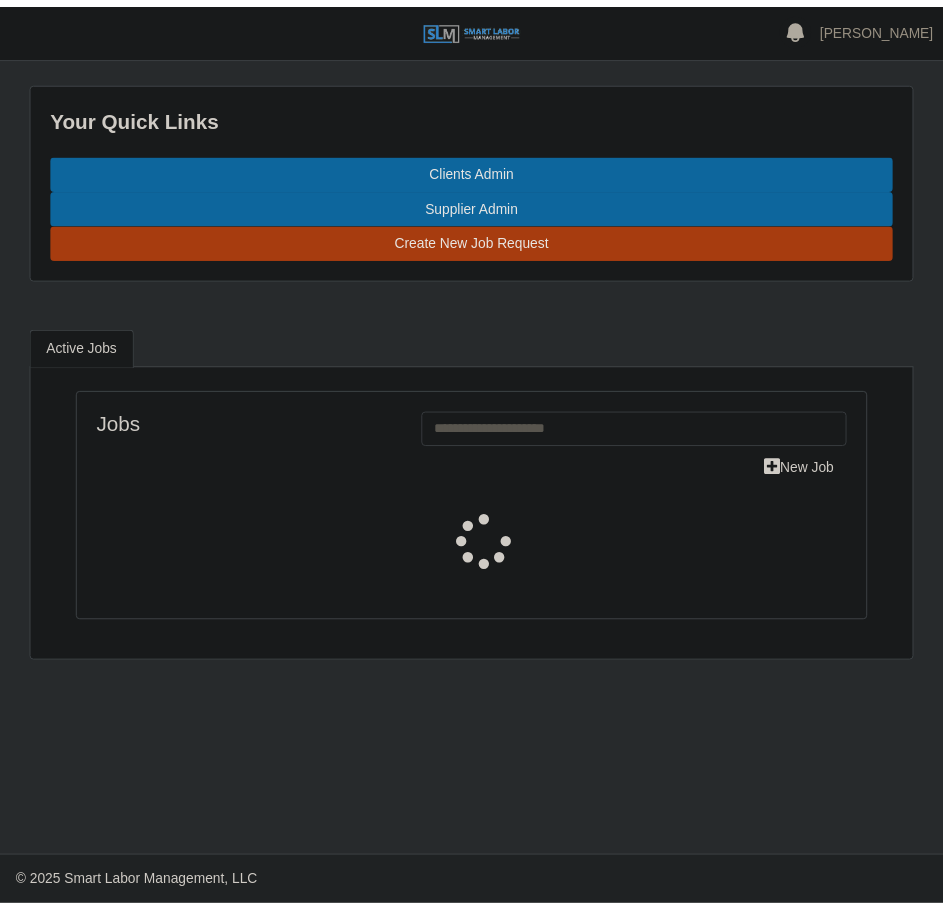 scroll, scrollTop: 0, scrollLeft: 0, axis: both 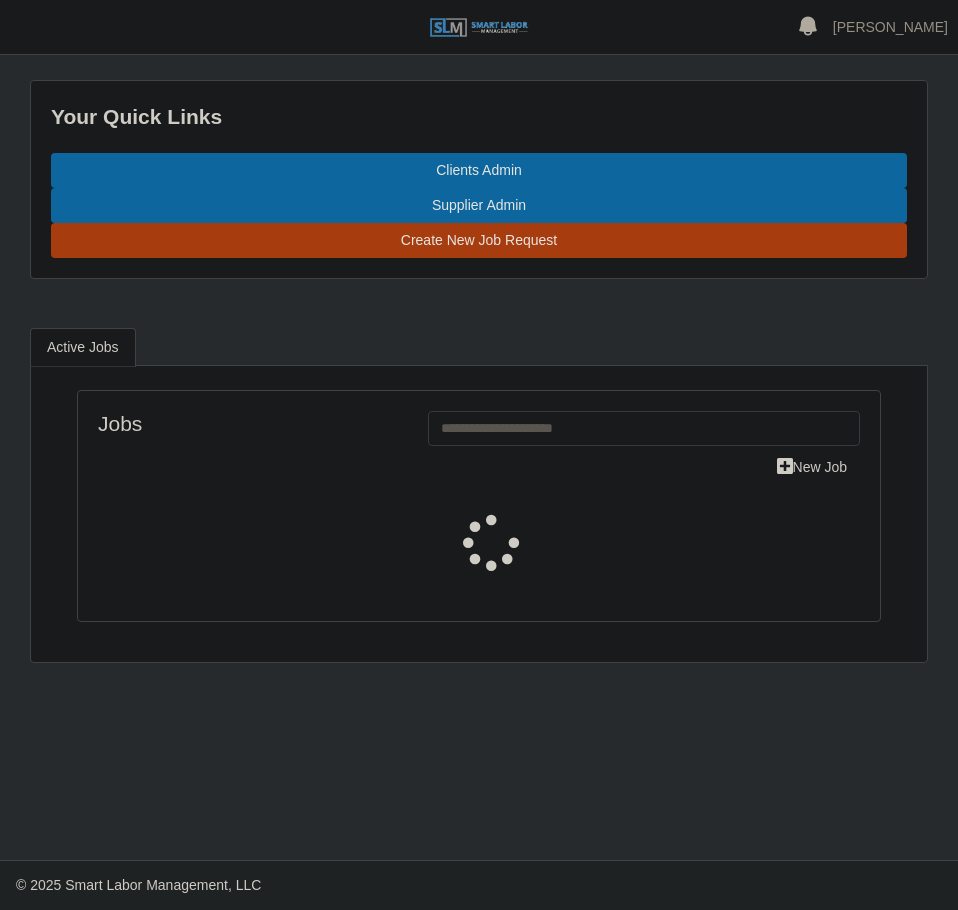 select on "****" 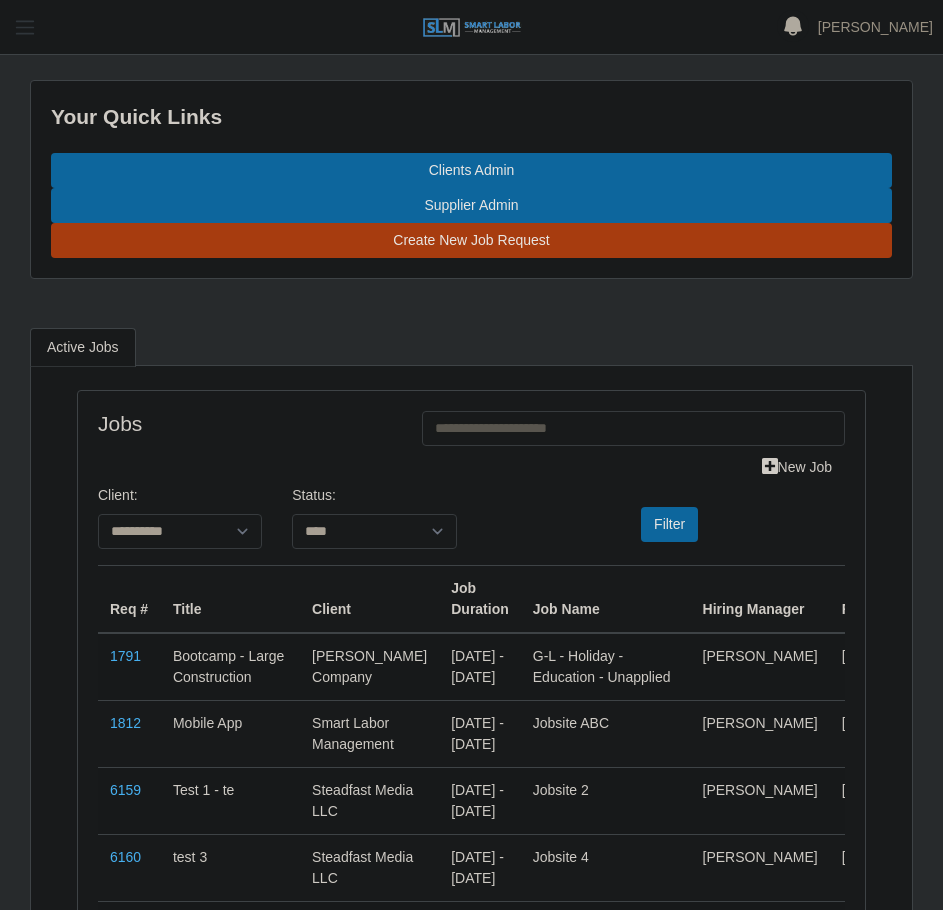 click at bounding box center [25, 27] 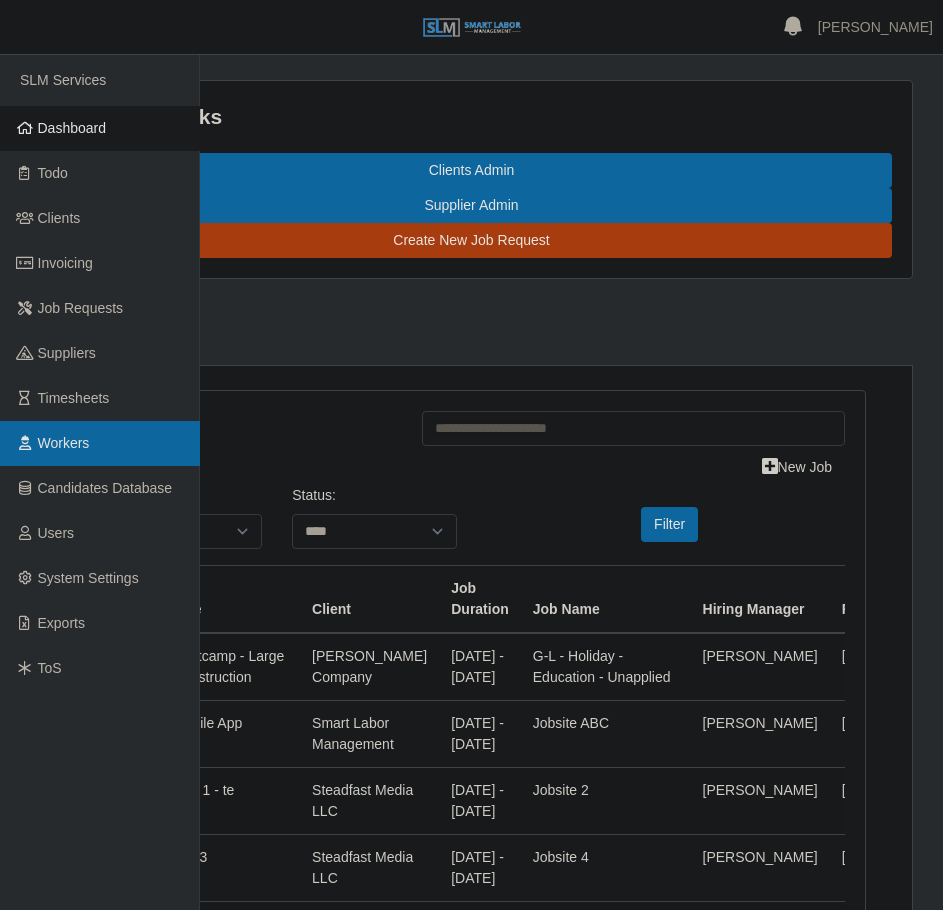 click on "Workers" at bounding box center [64, 443] 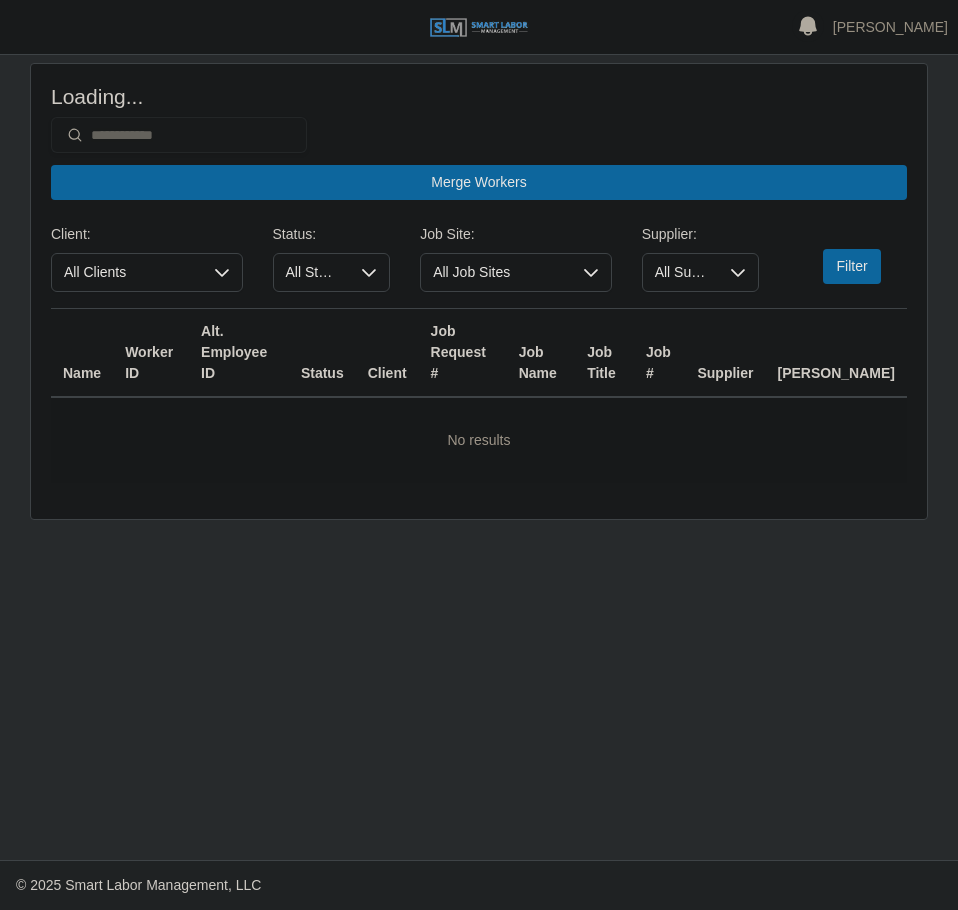 scroll, scrollTop: 0, scrollLeft: 0, axis: both 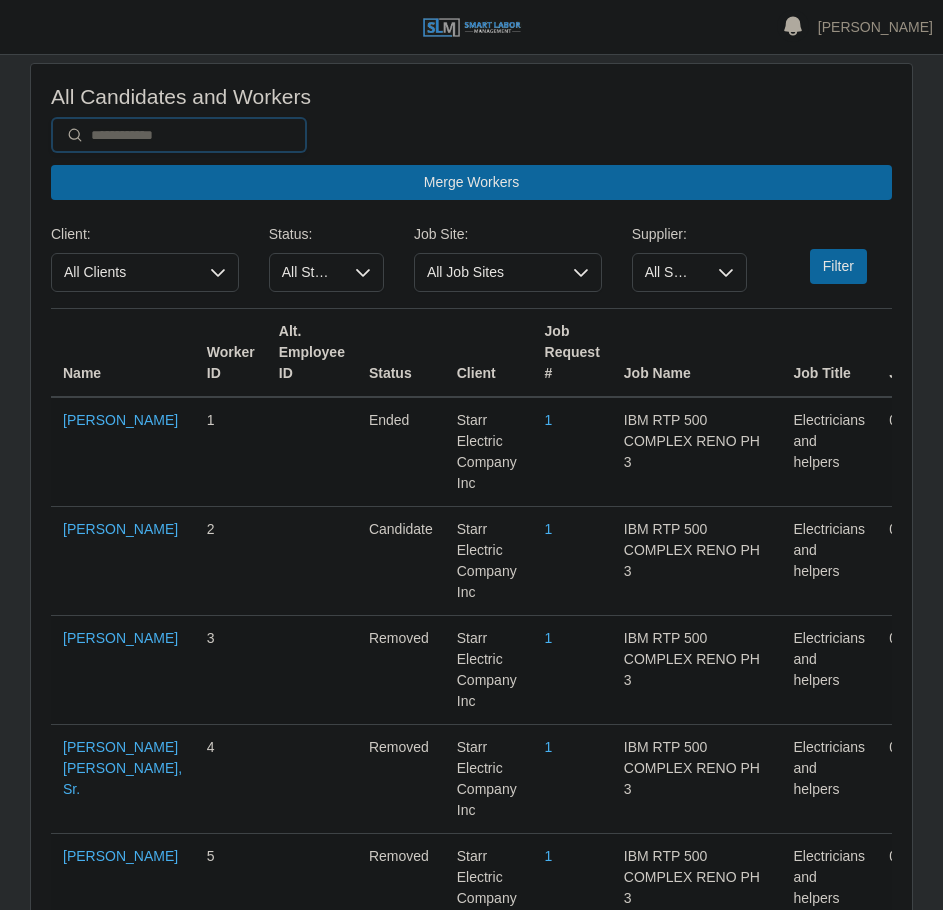 click at bounding box center [179, 135] 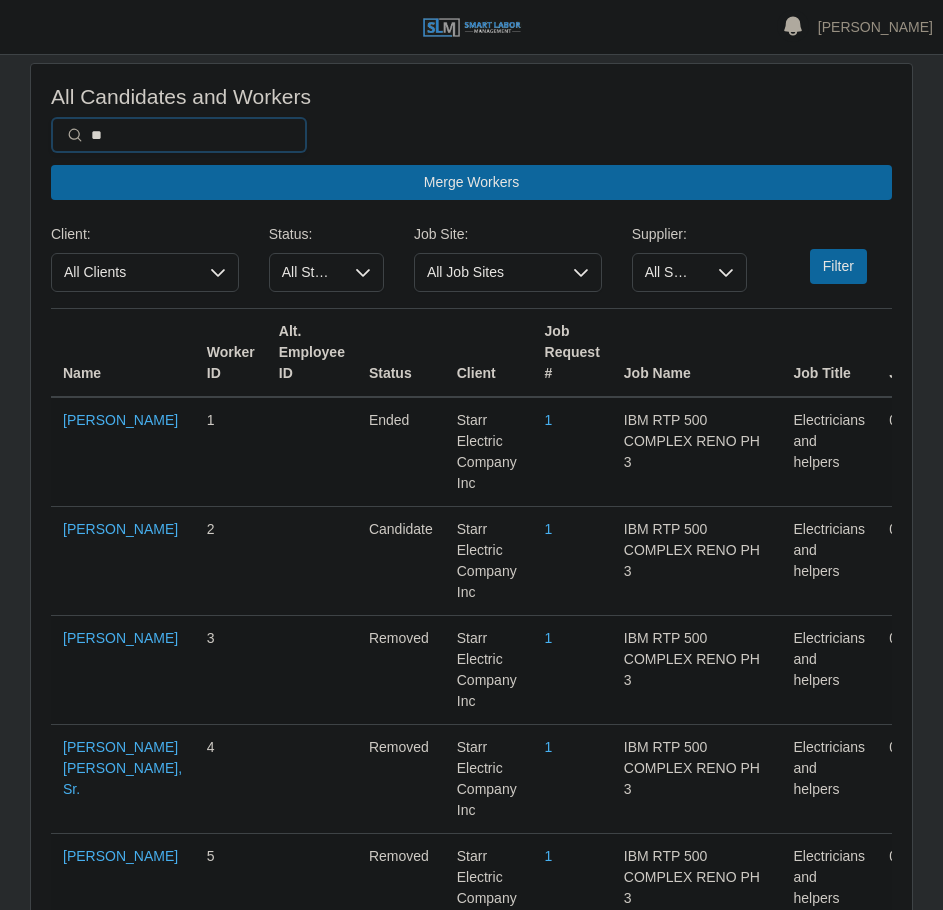 type on "*" 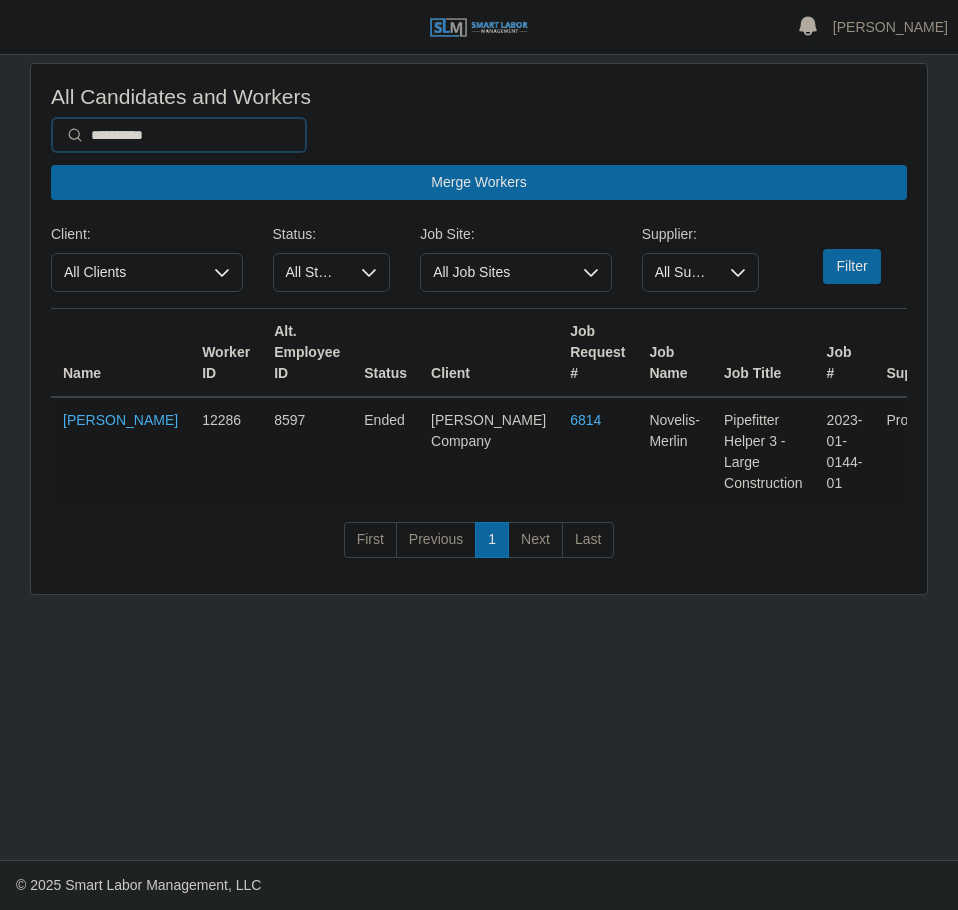 type on "**********" 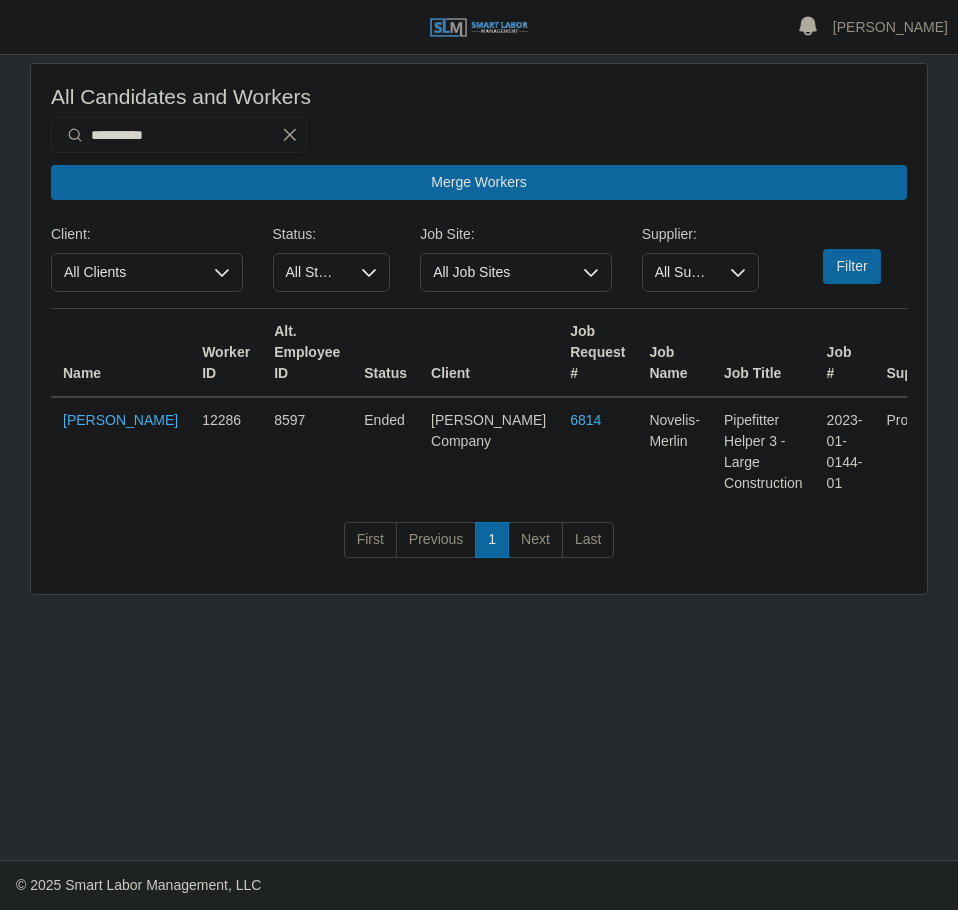 click on "[PERSON_NAME]" at bounding box center [120, 451] 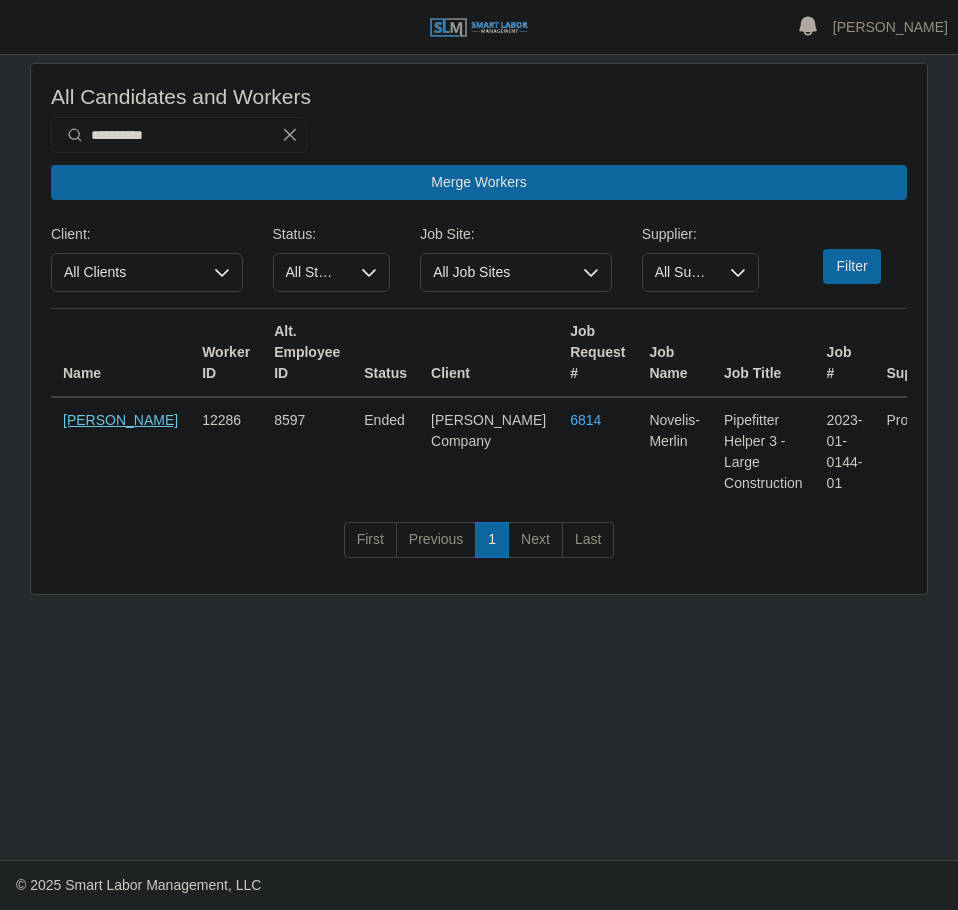 click on "[PERSON_NAME]" at bounding box center [120, 420] 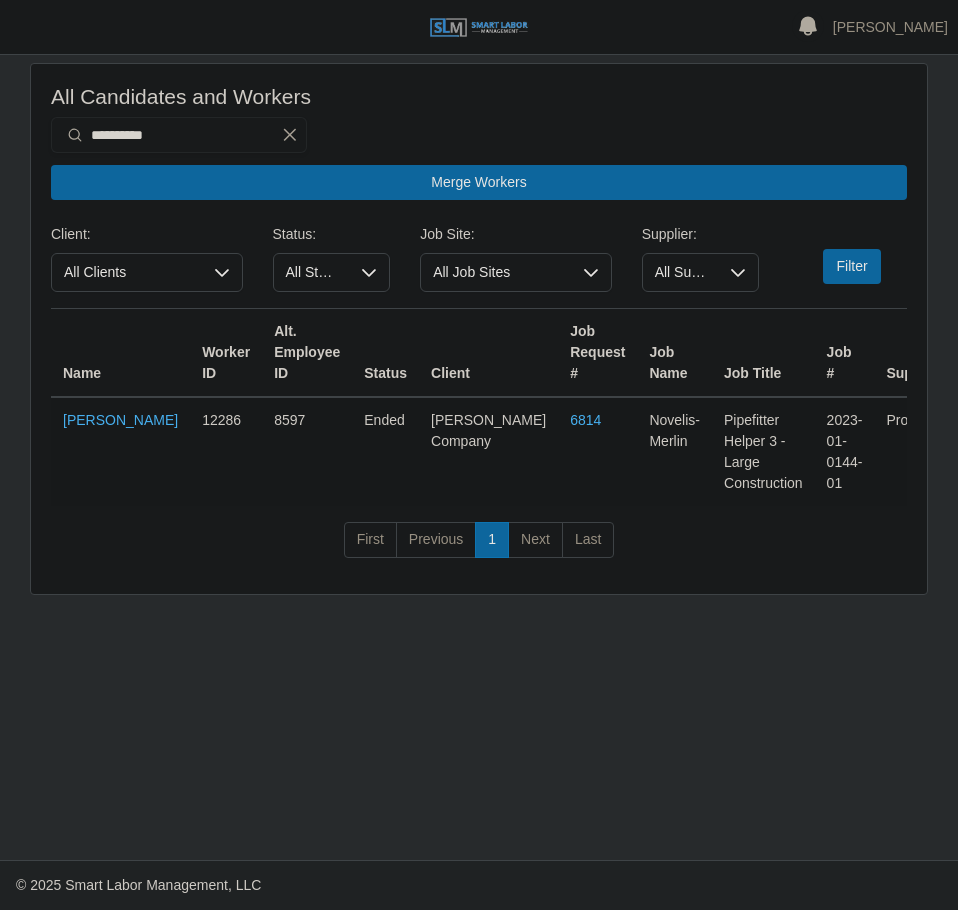 drag, startPoint x: 639, startPoint y: 77, endPoint x: 664, endPoint y: 123, distance: 52.35456 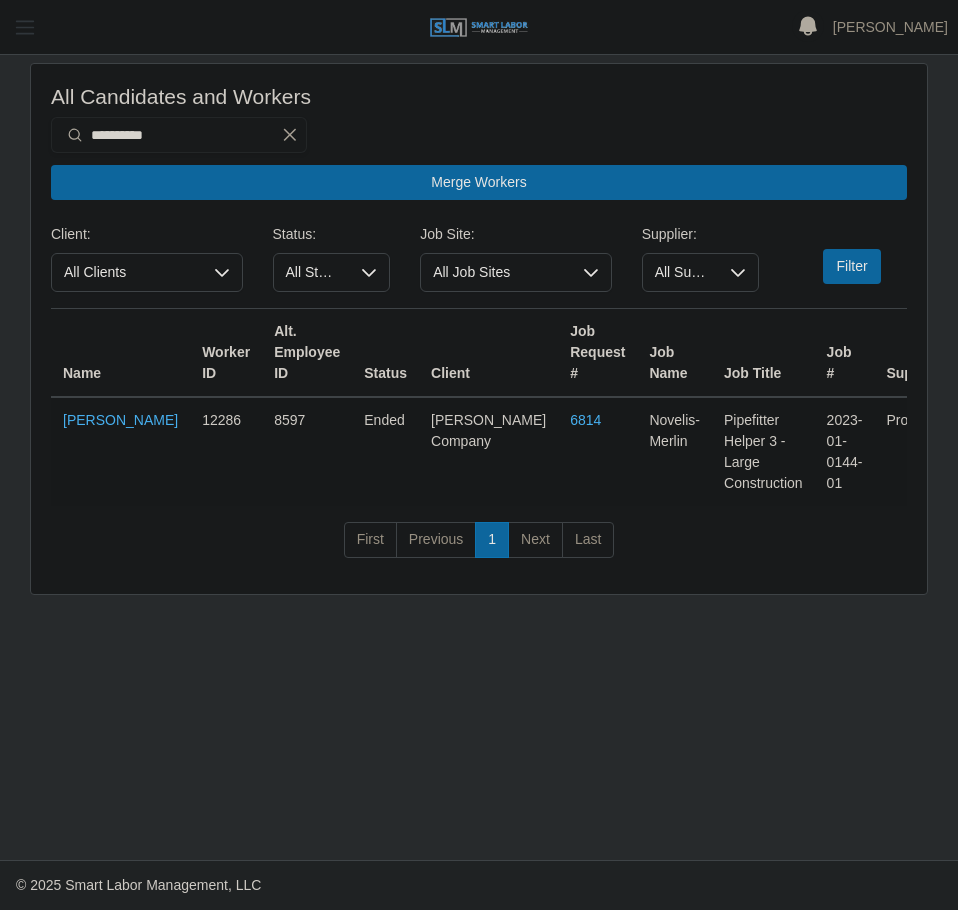 click at bounding box center [25, 27] 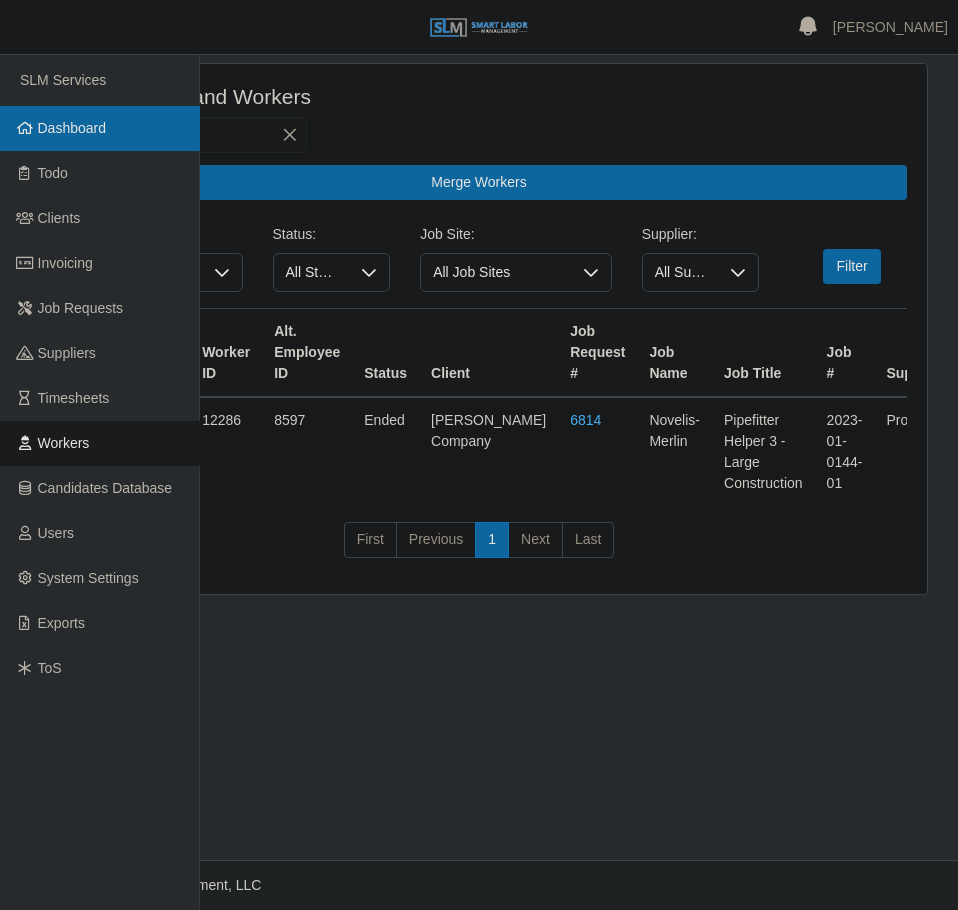 click on "Dashboard" at bounding box center [100, 128] 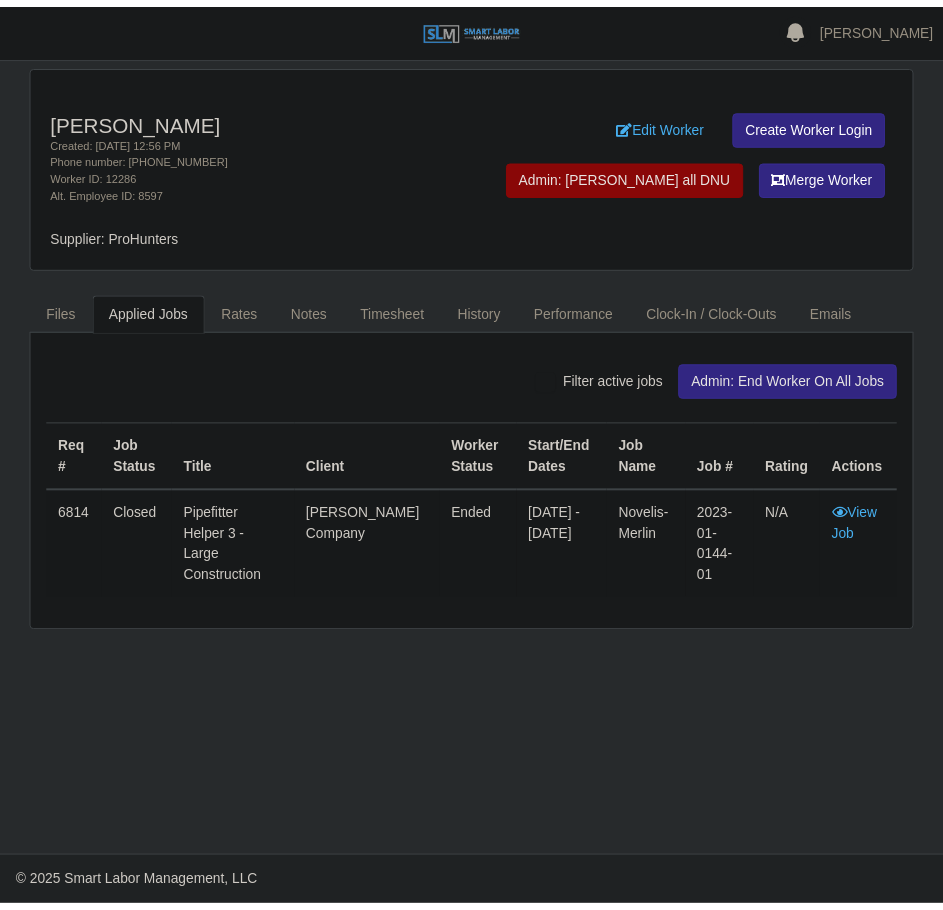 scroll, scrollTop: 0, scrollLeft: 0, axis: both 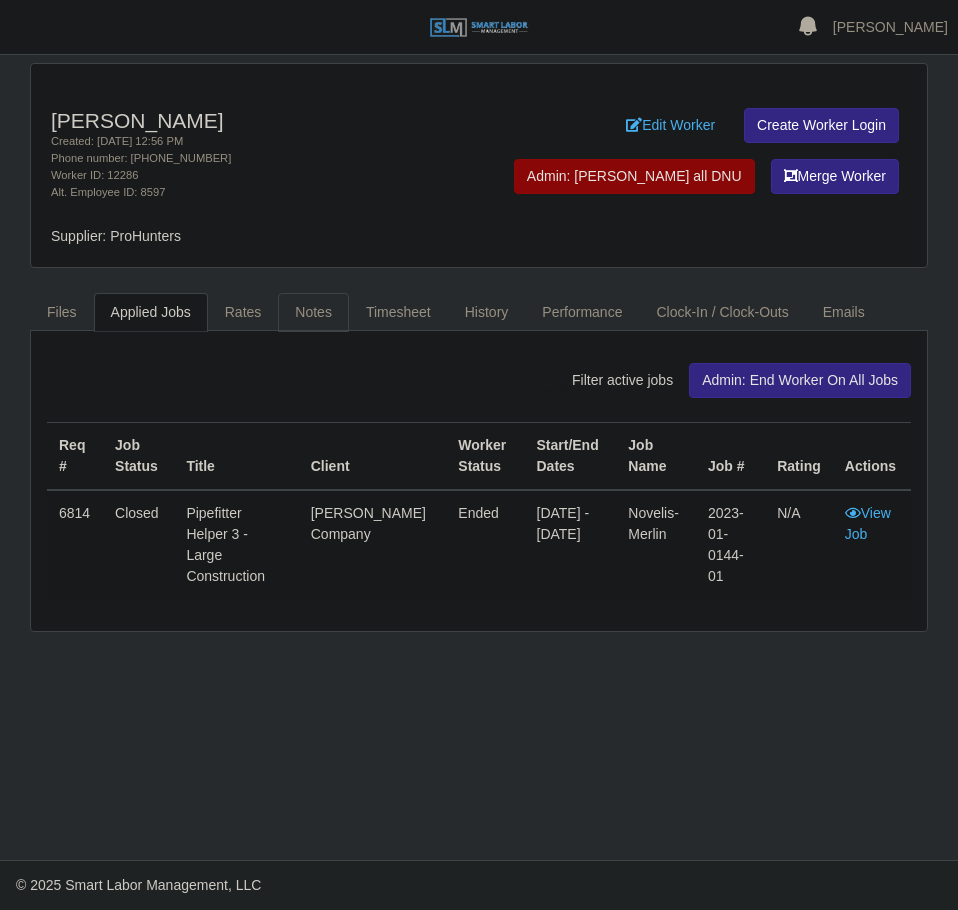 click on "Notes" at bounding box center (313, 312) 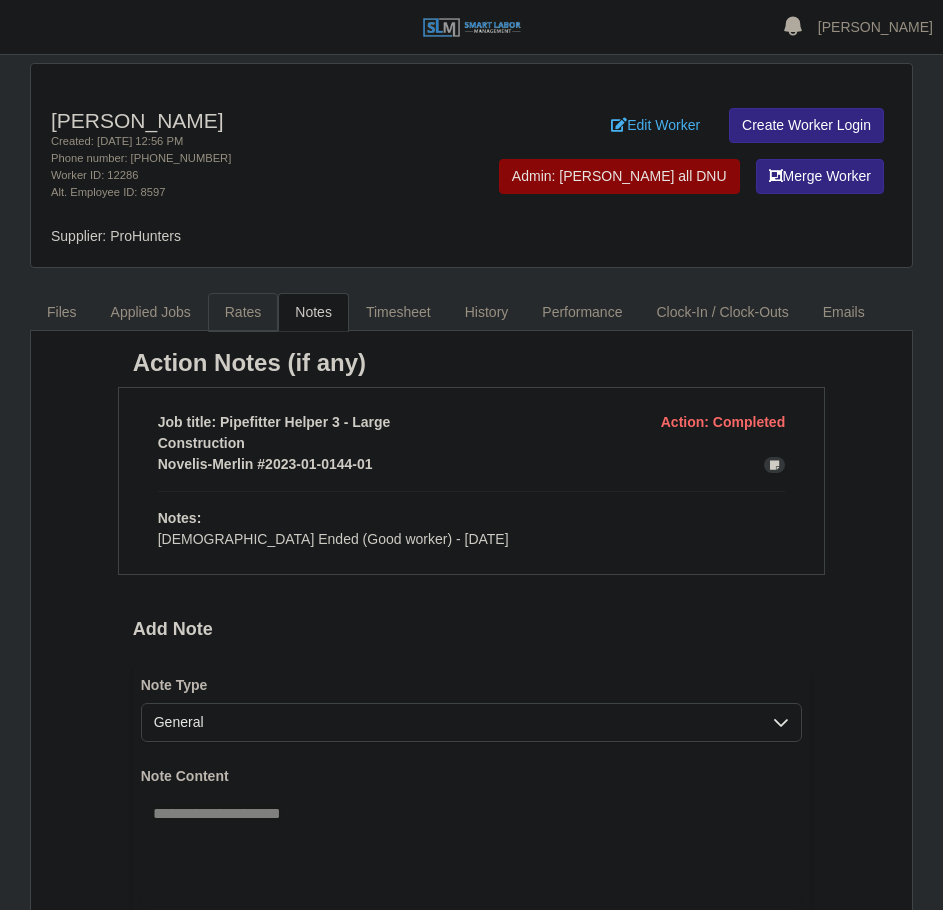 click on "Rates" at bounding box center (243, 312) 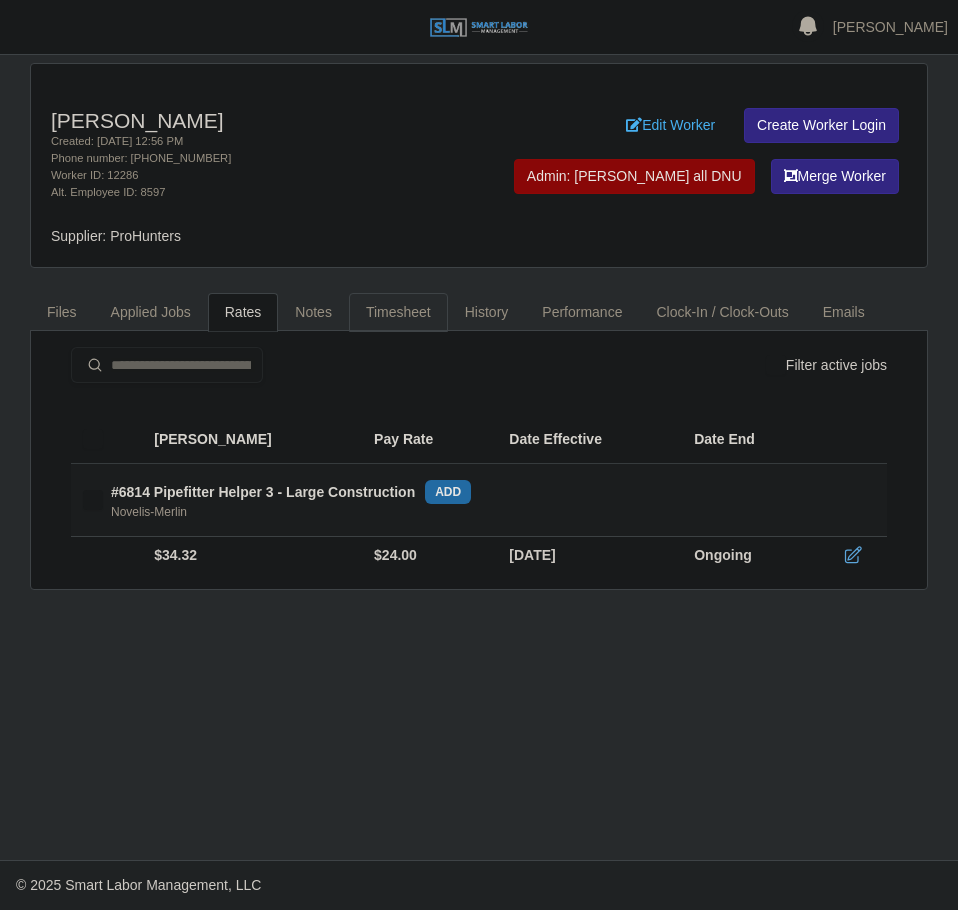 click on "Timesheet" at bounding box center (398, 312) 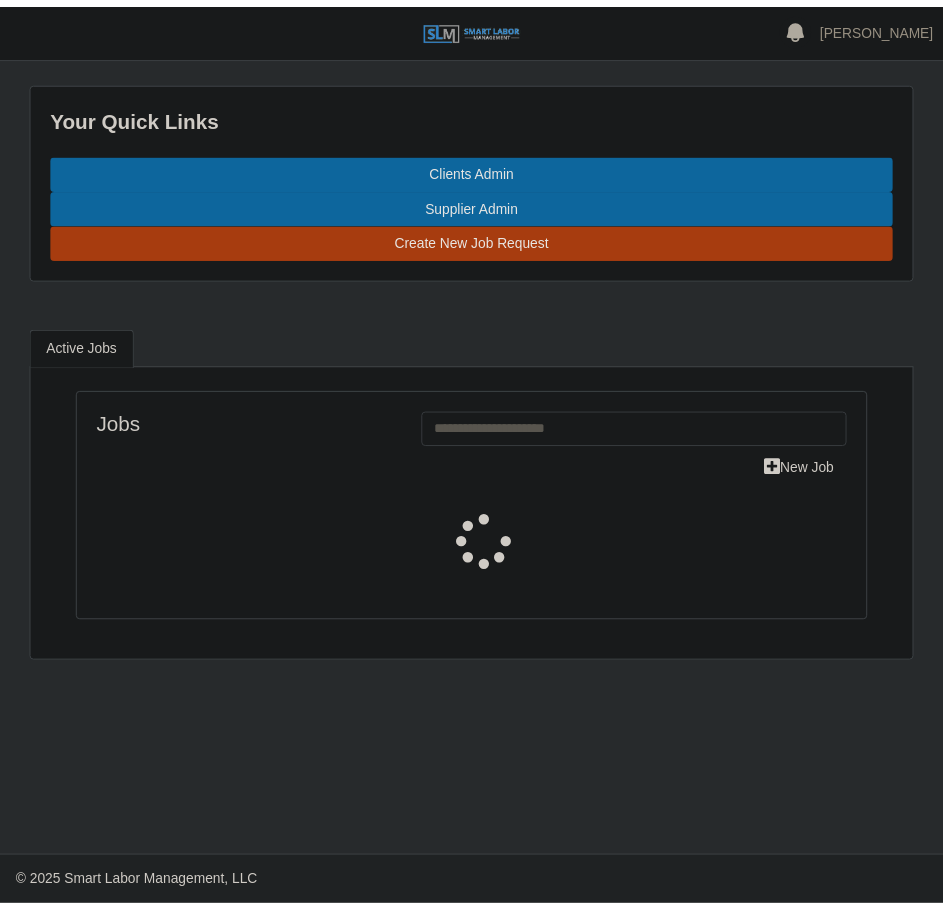 scroll, scrollTop: 0, scrollLeft: 0, axis: both 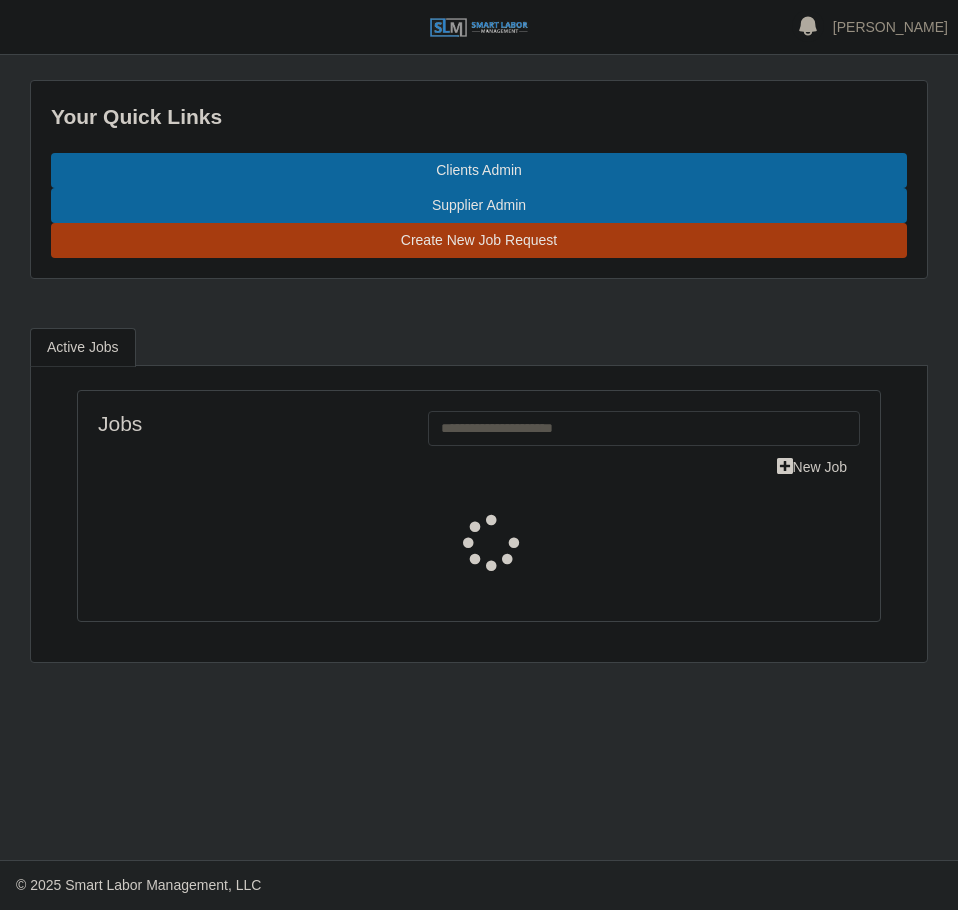 select on "****" 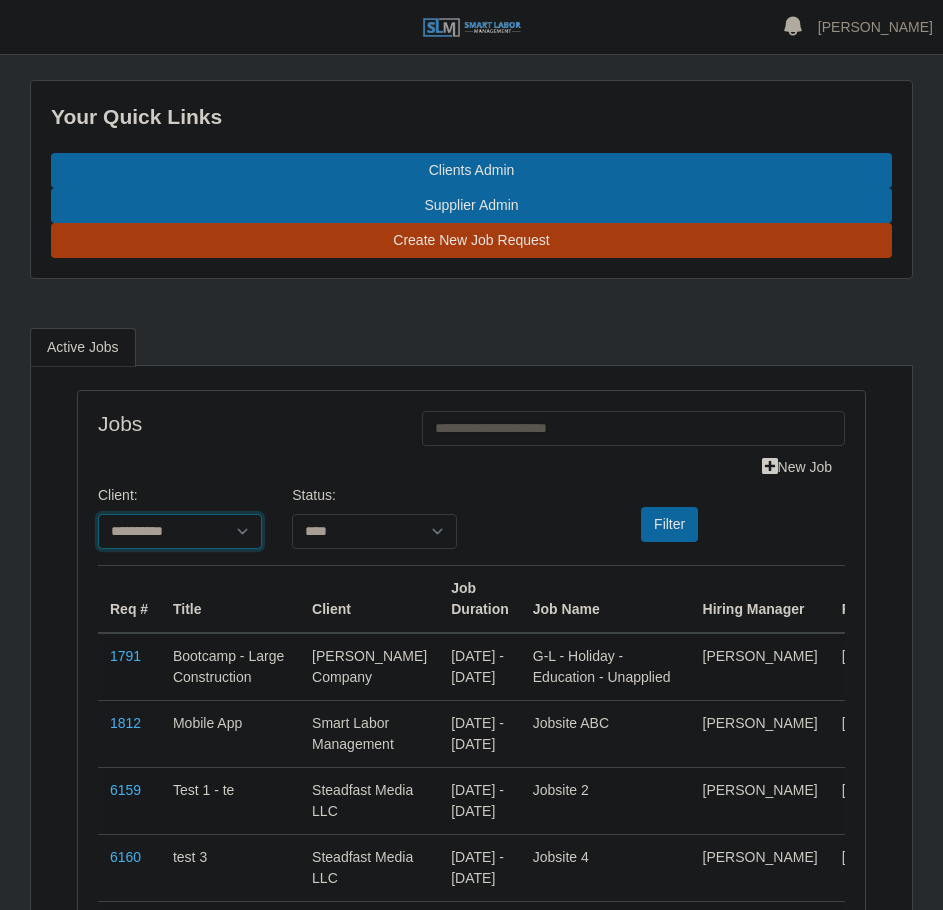 click on "**********" at bounding box center (180, 531) 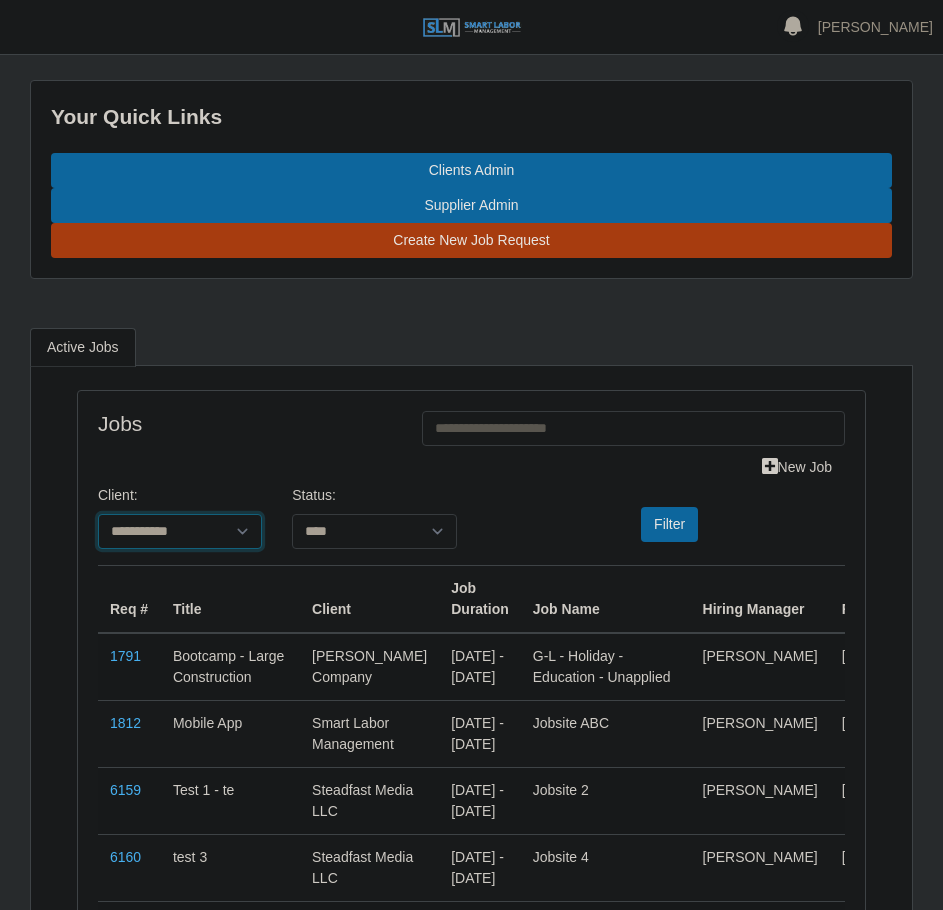 click on "**********" at bounding box center [180, 531] 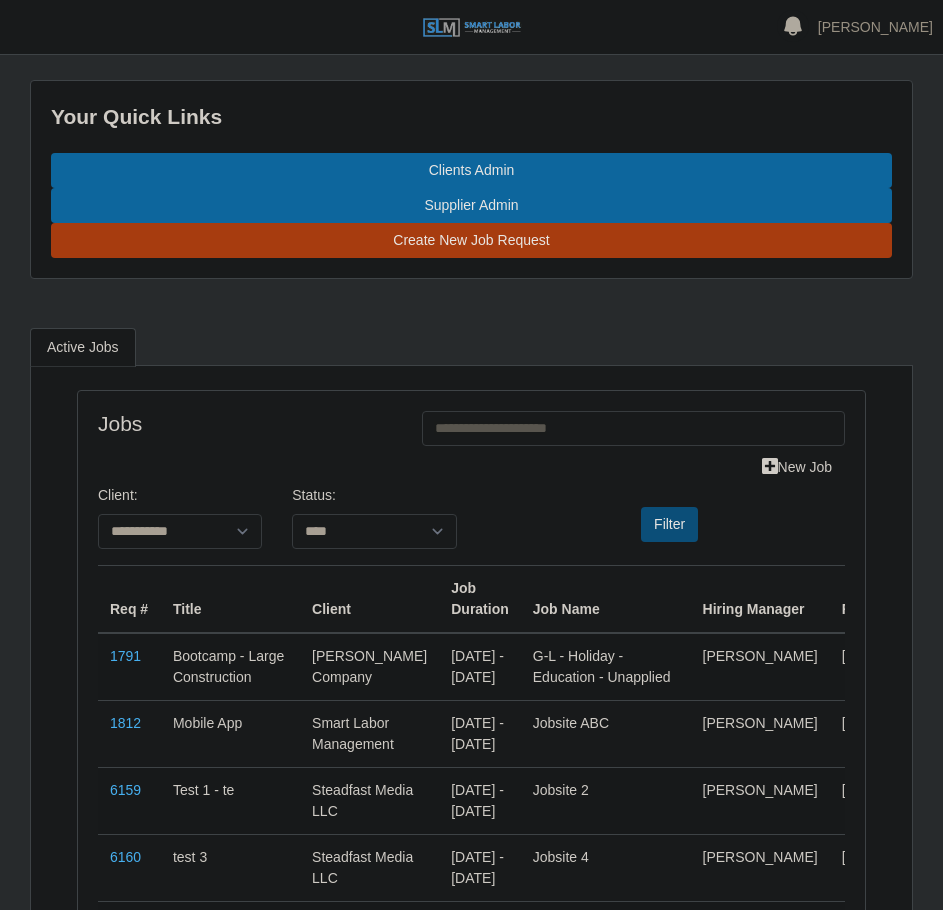click on "Filter" at bounding box center (669, 524) 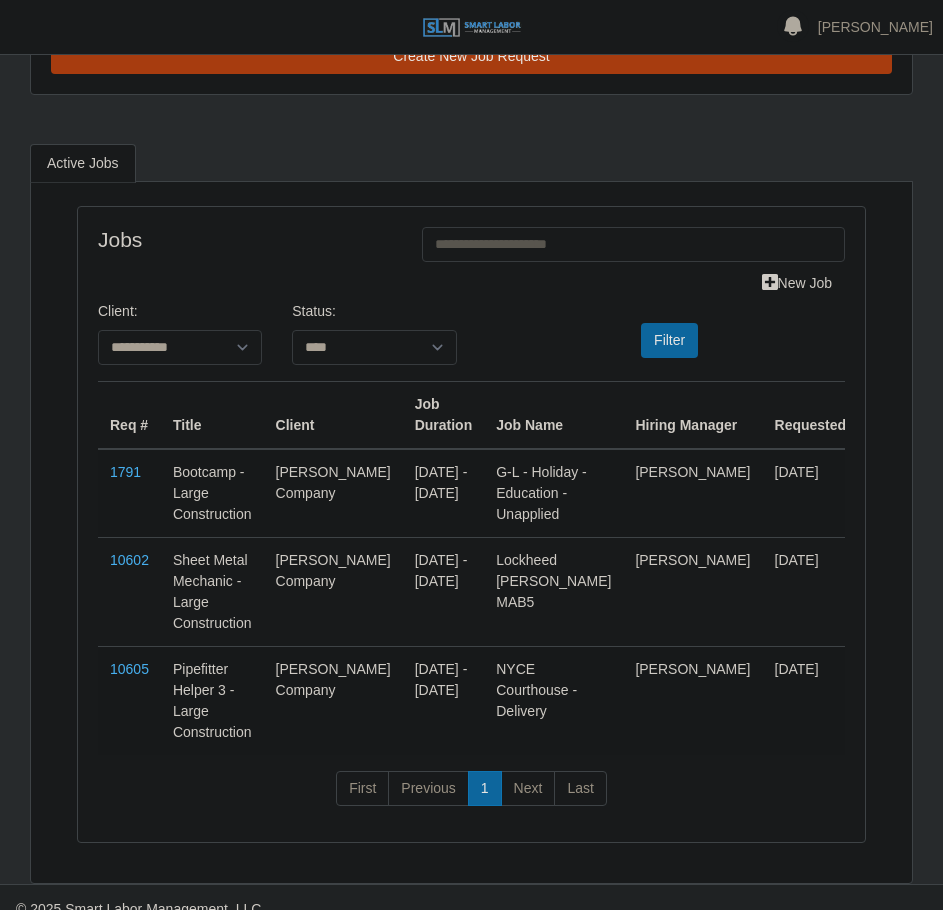scroll, scrollTop: 229, scrollLeft: 0, axis: vertical 